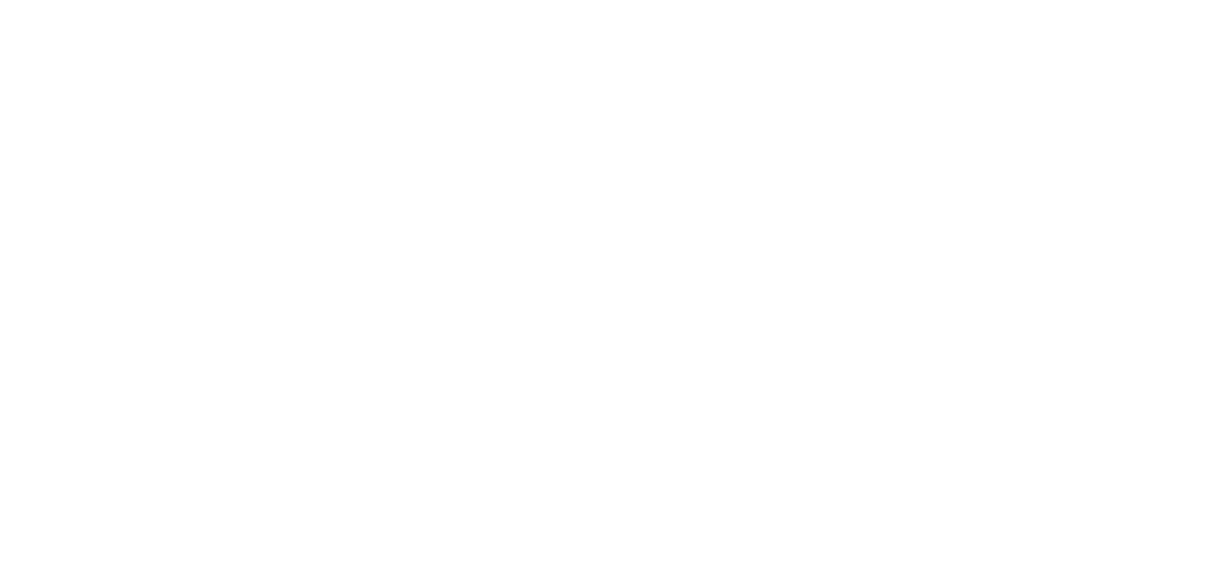scroll, scrollTop: 0, scrollLeft: 0, axis: both 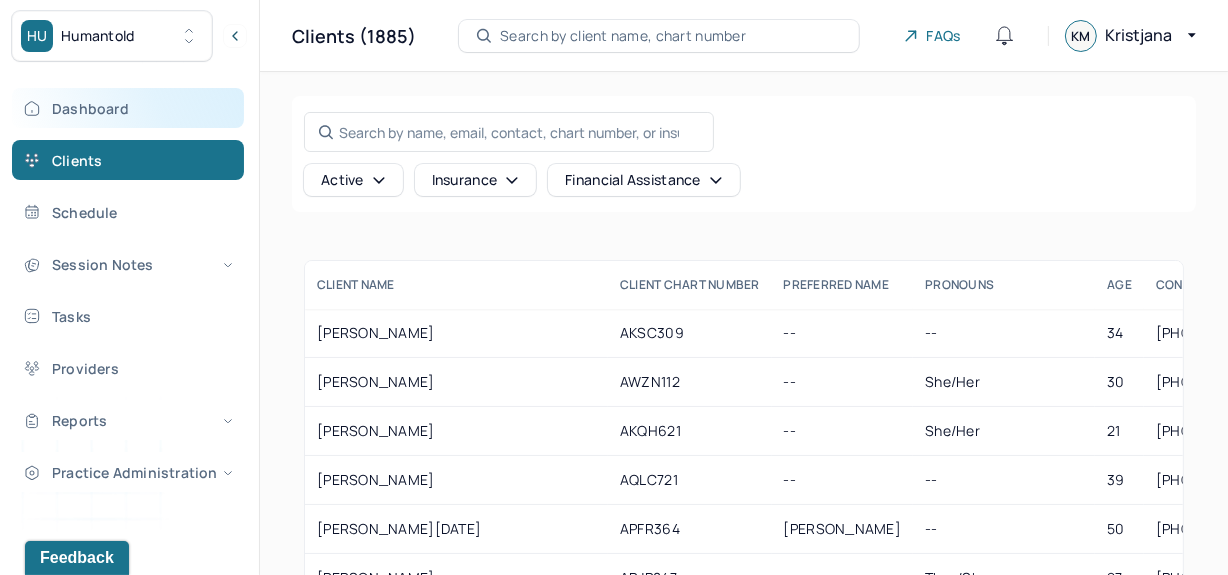 click on "Dashboard" at bounding box center (128, 108) 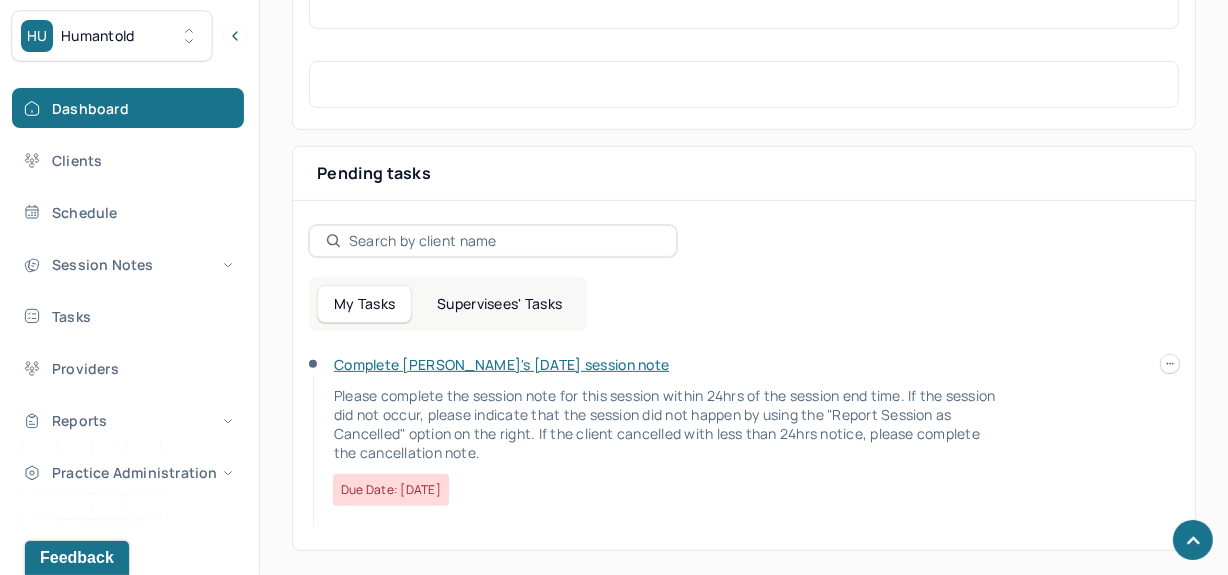 click on "Complete [PERSON_NAME]'s [DATE] session note" at bounding box center [501, 364] 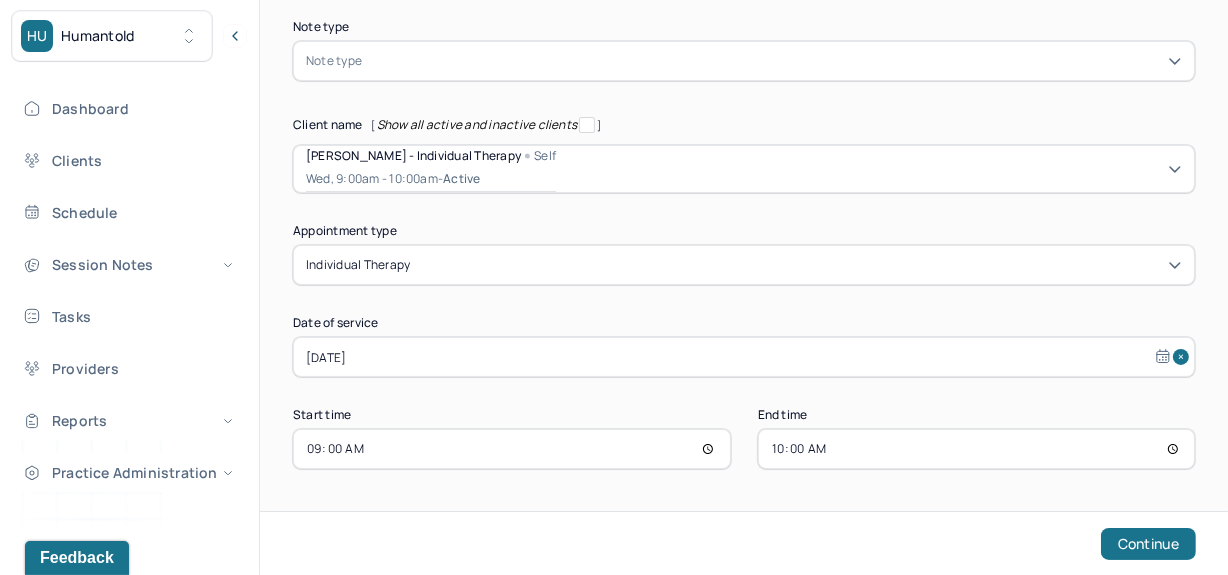 scroll, scrollTop: 151, scrollLeft: 0, axis: vertical 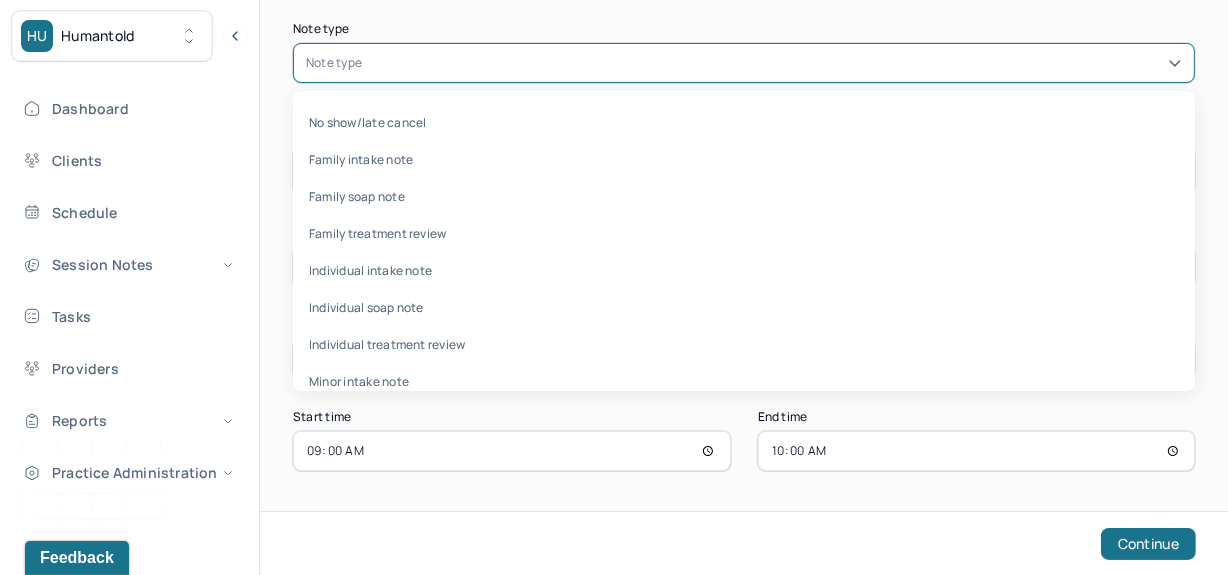 click at bounding box center (774, 63) 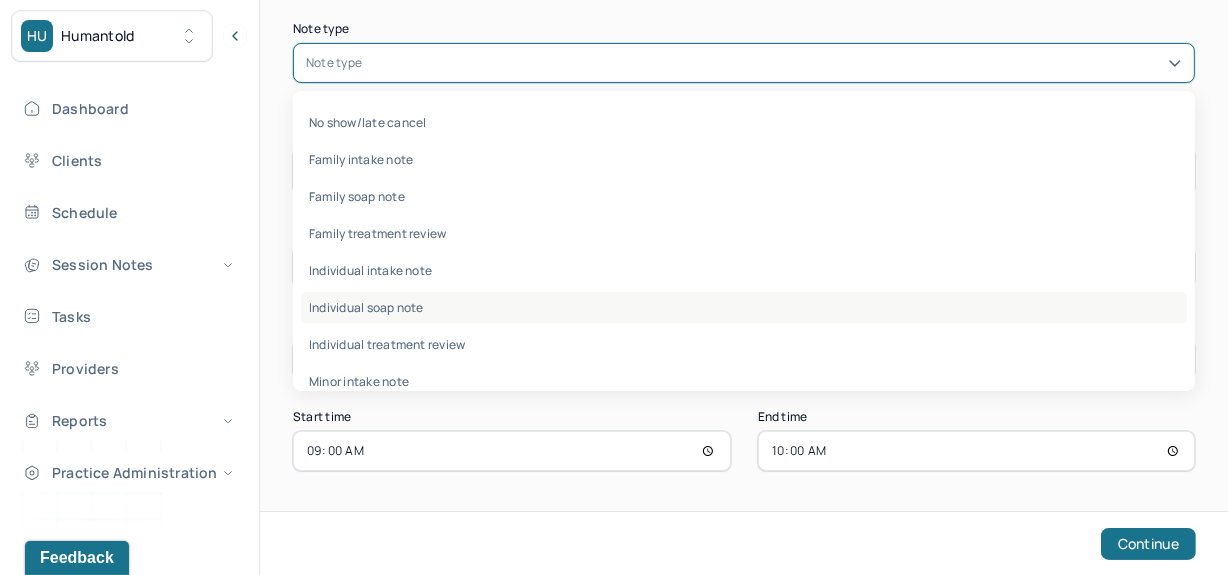 click on "Individual soap note" at bounding box center (744, 307) 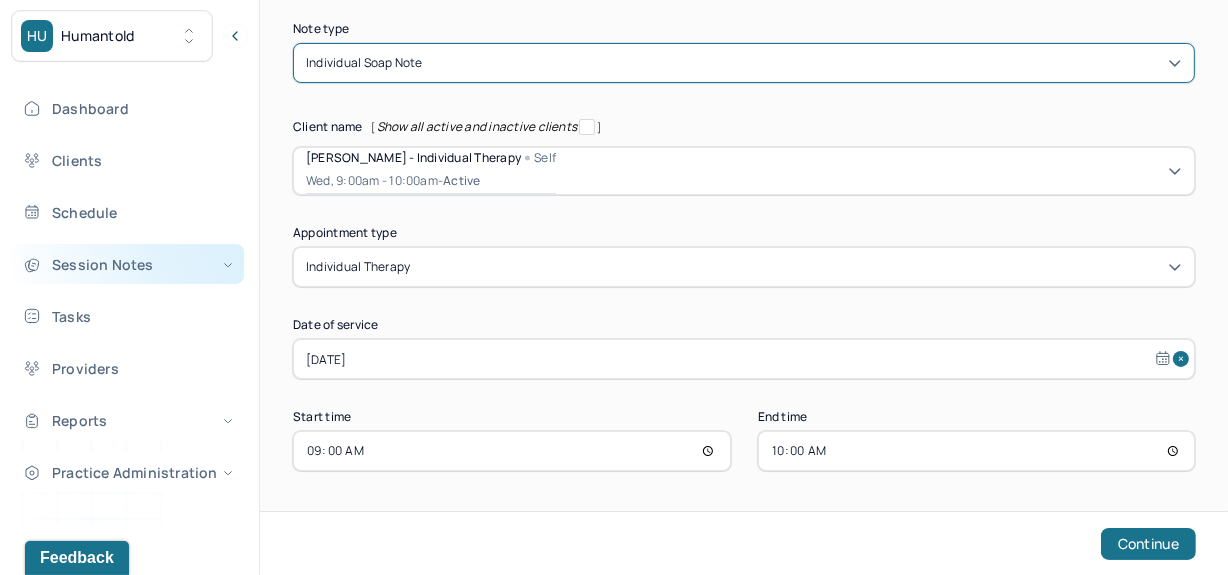 scroll, scrollTop: 0, scrollLeft: 0, axis: both 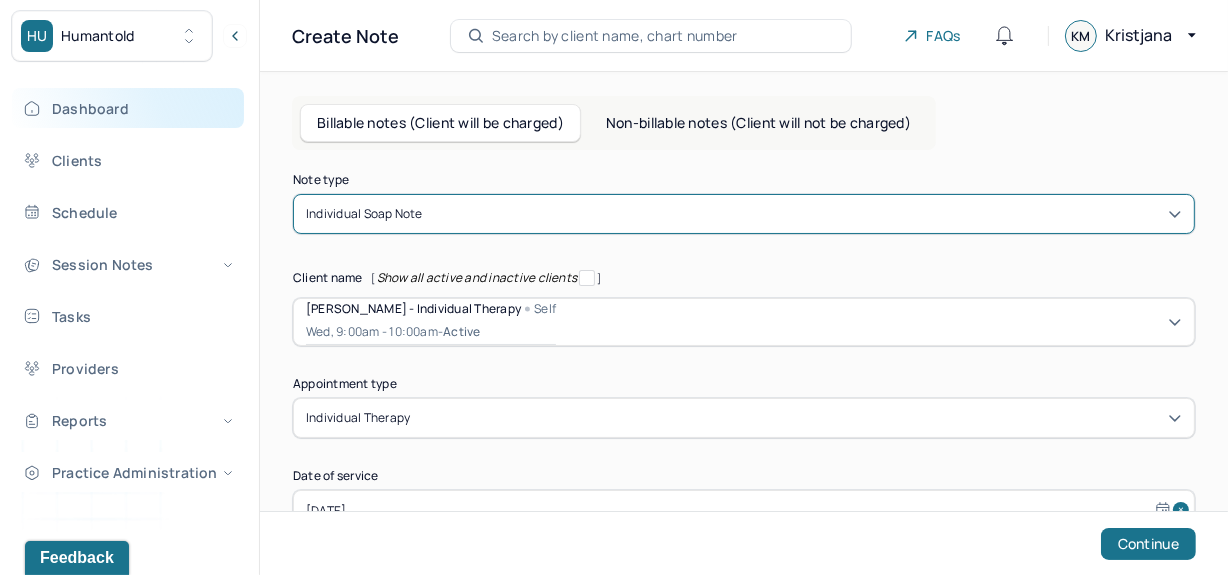 click on "Dashboard" at bounding box center [128, 108] 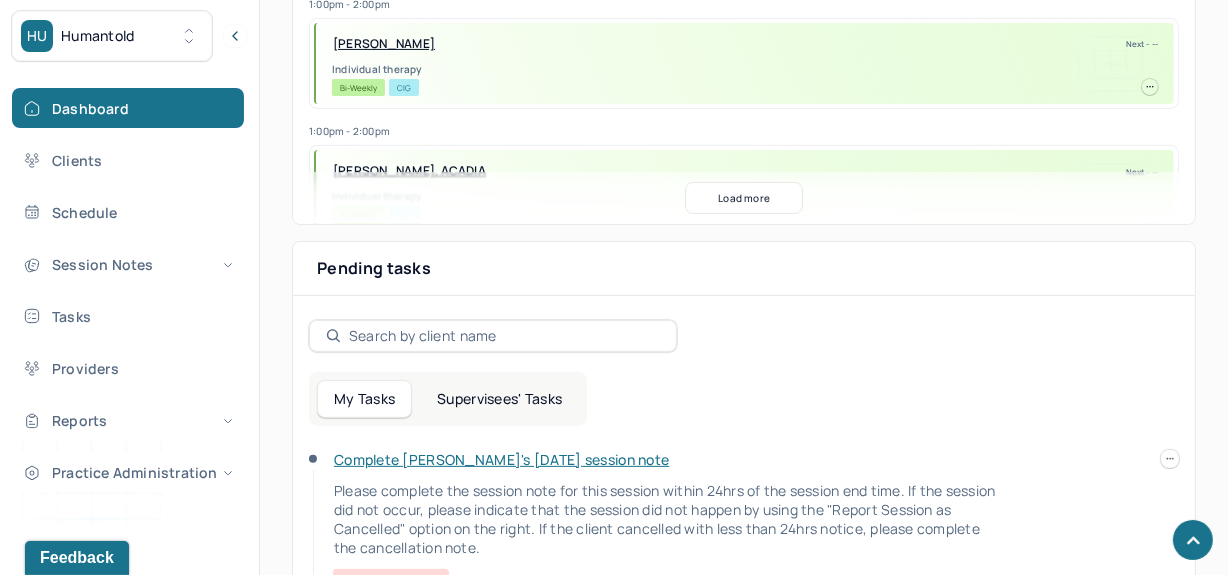 scroll, scrollTop: 605, scrollLeft: 0, axis: vertical 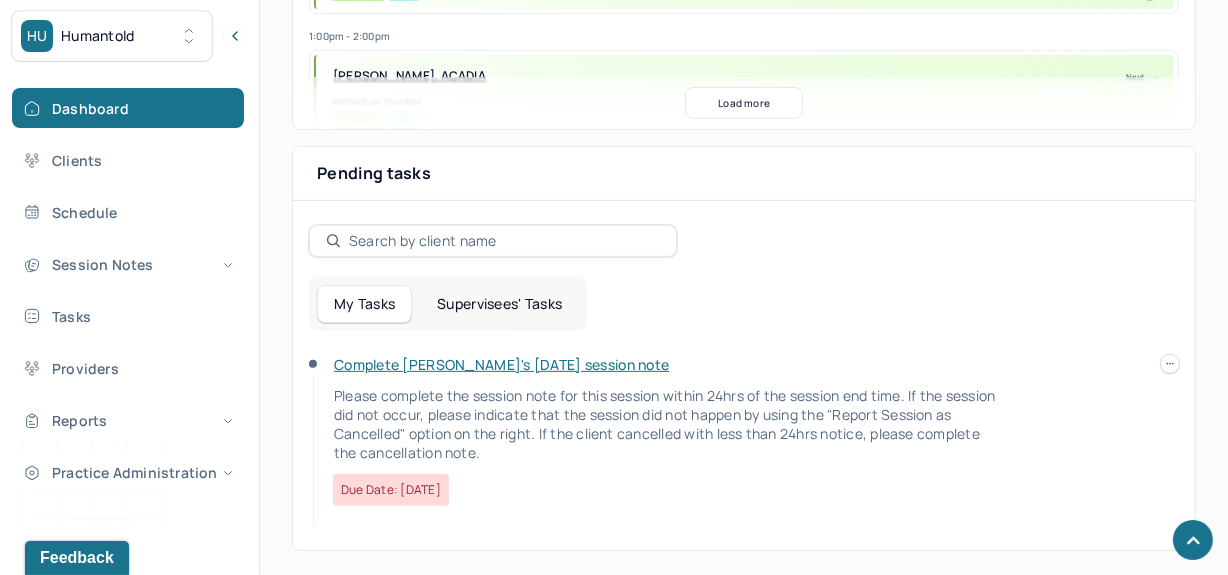 click on "My Tasks     Supervisees' Tasks   Complete [PERSON_NAME]'s [DATE] session note Please complete the session note for this session within 24hrs of the session end time. If the session did not occur, please indicate that the session did not happen by using the "Report Session as Cancelled" option on the right. If the client cancelled with less than 24hrs notice, please complete the cancellation note. Due date: [DATE]" at bounding box center (744, 403) 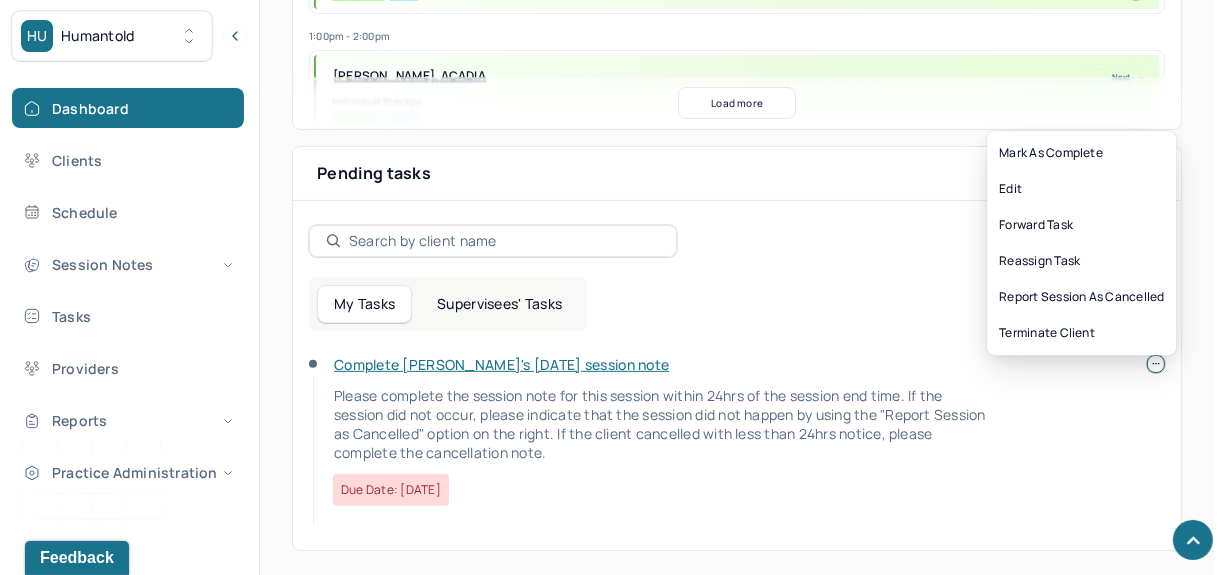 click at bounding box center [1156, 364] 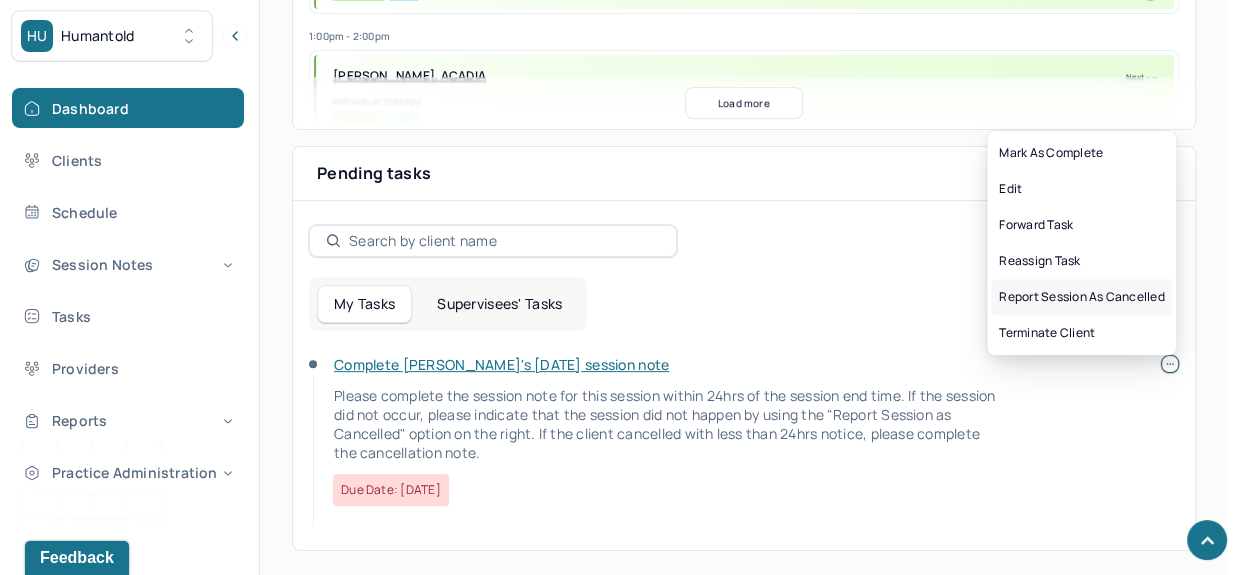 click on "Report session as cancelled" at bounding box center (1081, 297) 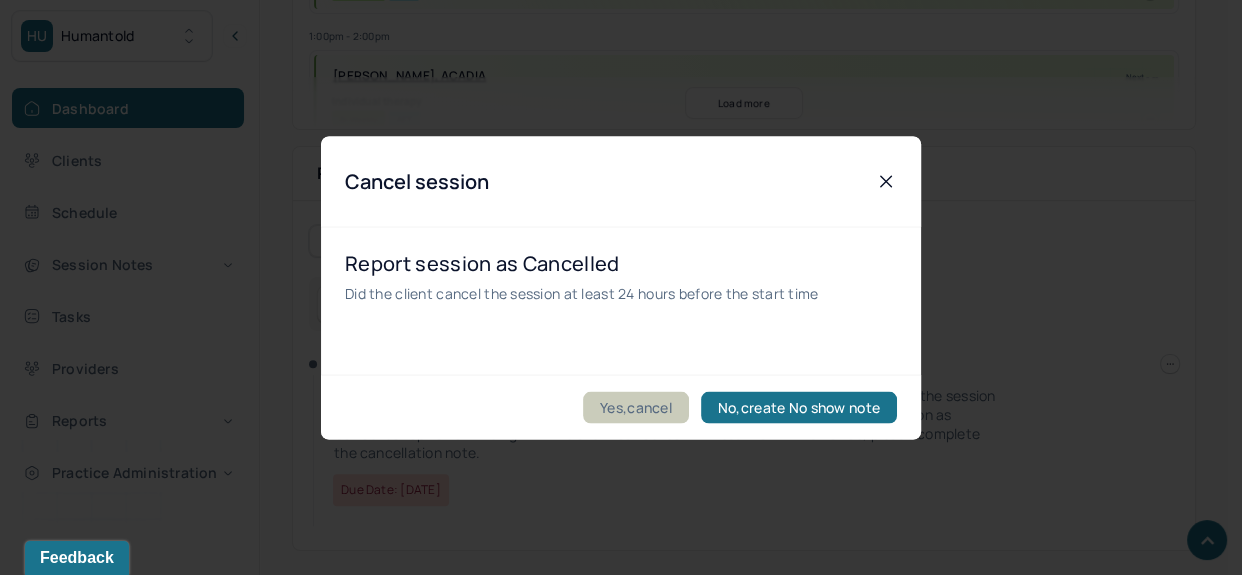 click on "Yes,cancel" at bounding box center (636, 407) 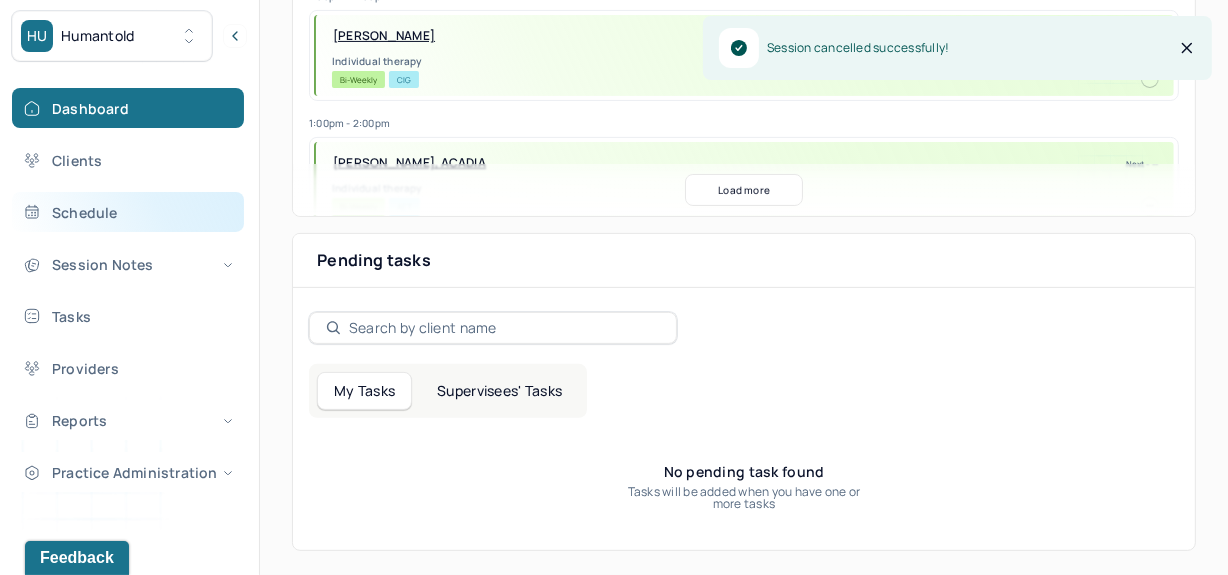 scroll, scrollTop: 518, scrollLeft: 0, axis: vertical 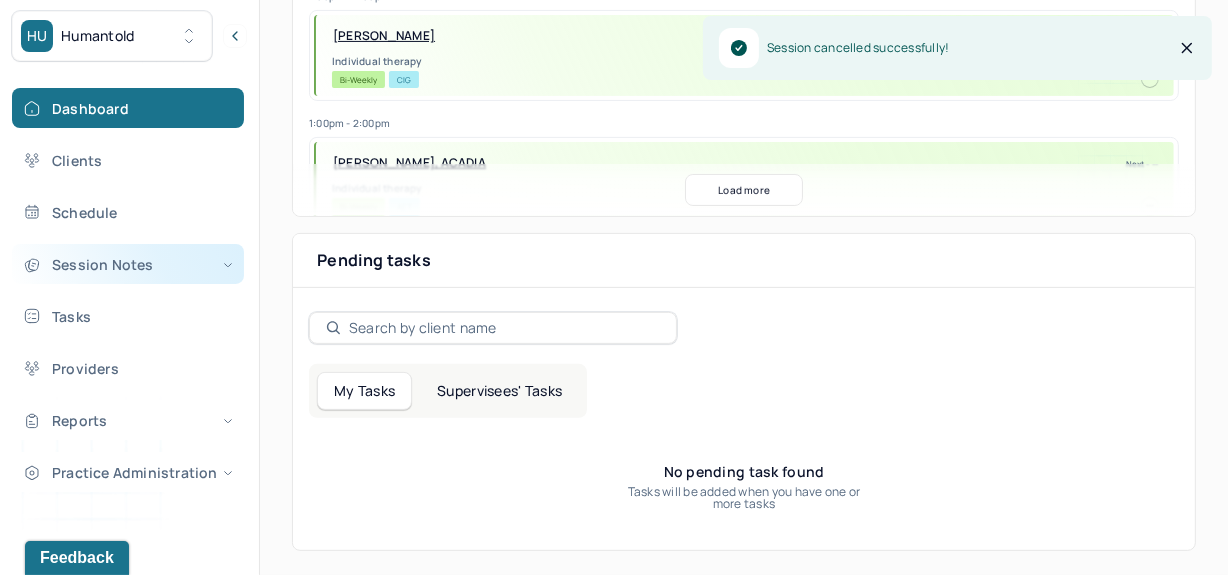 click on "Session Notes" at bounding box center [128, 264] 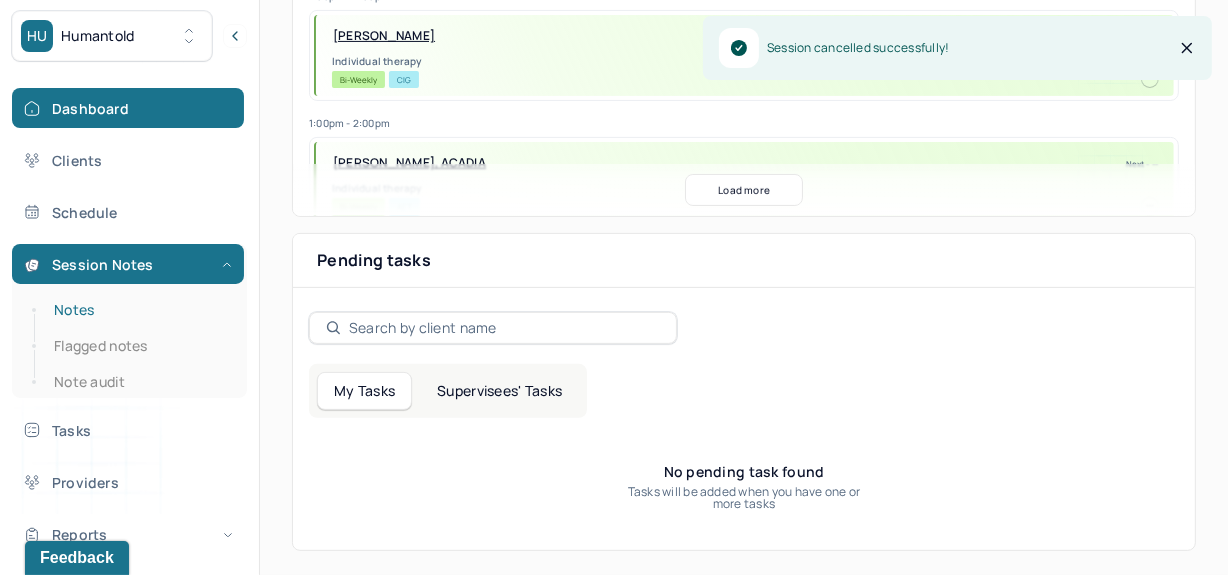 click on "Notes" at bounding box center (139, 310) 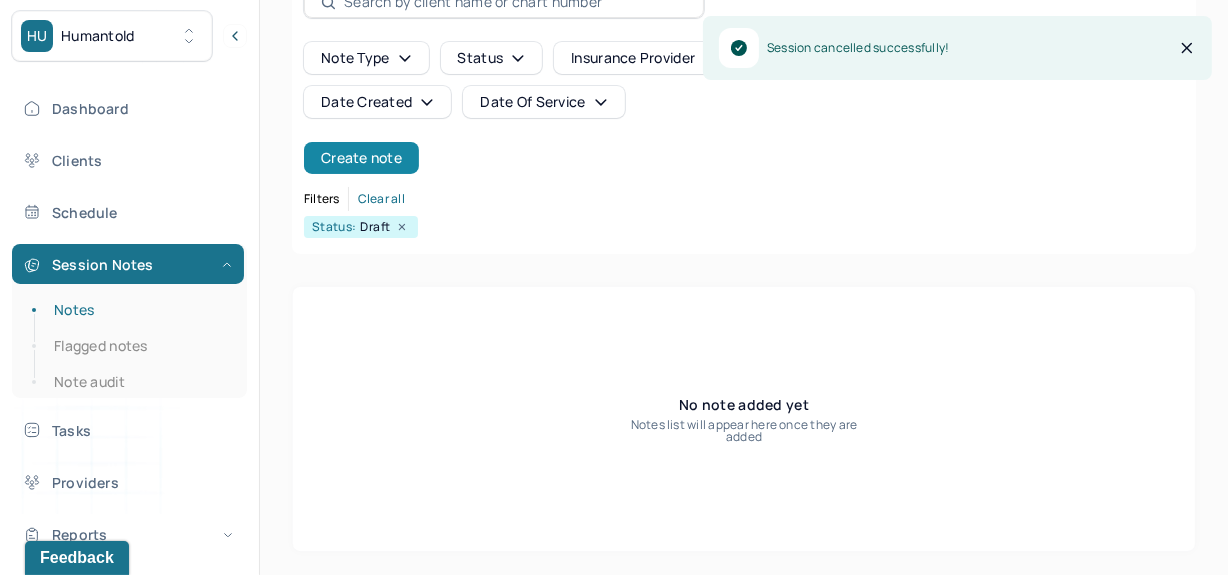 click on "Create note" at bounding box center (361, 158) 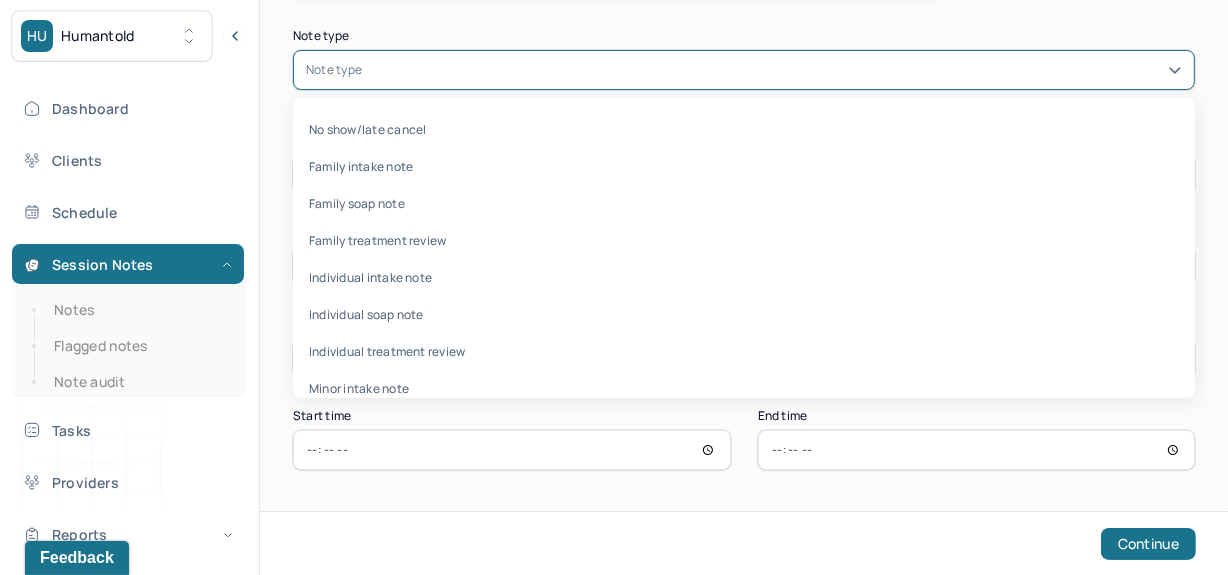 click on "Note type" at bounding box center [744, 70] 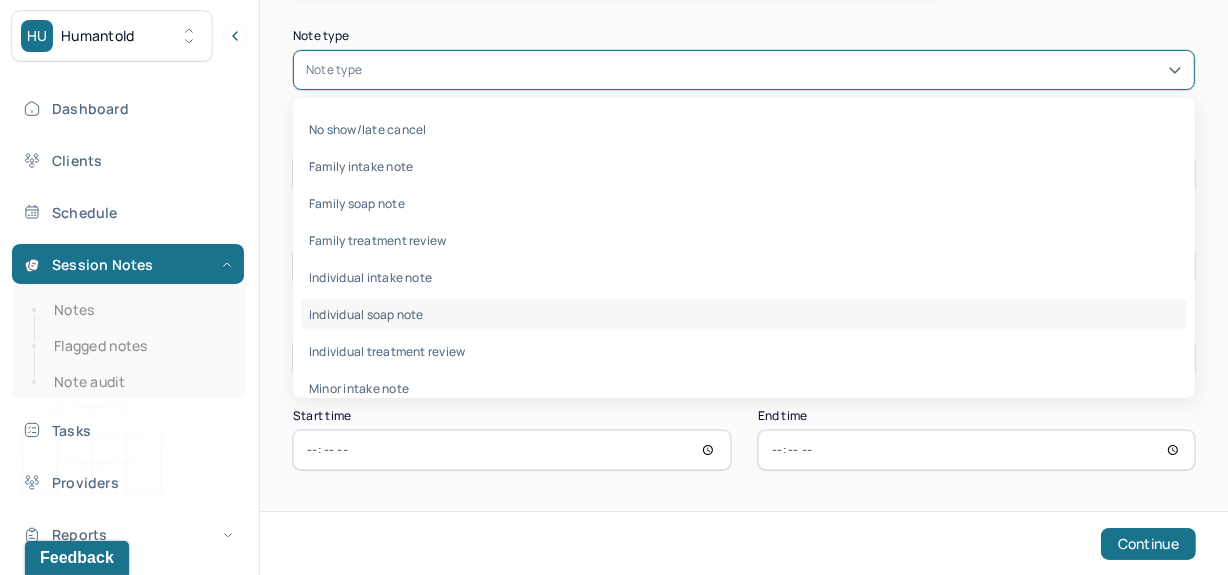 click on "Individual soap note" at bounding box center (744, 314) 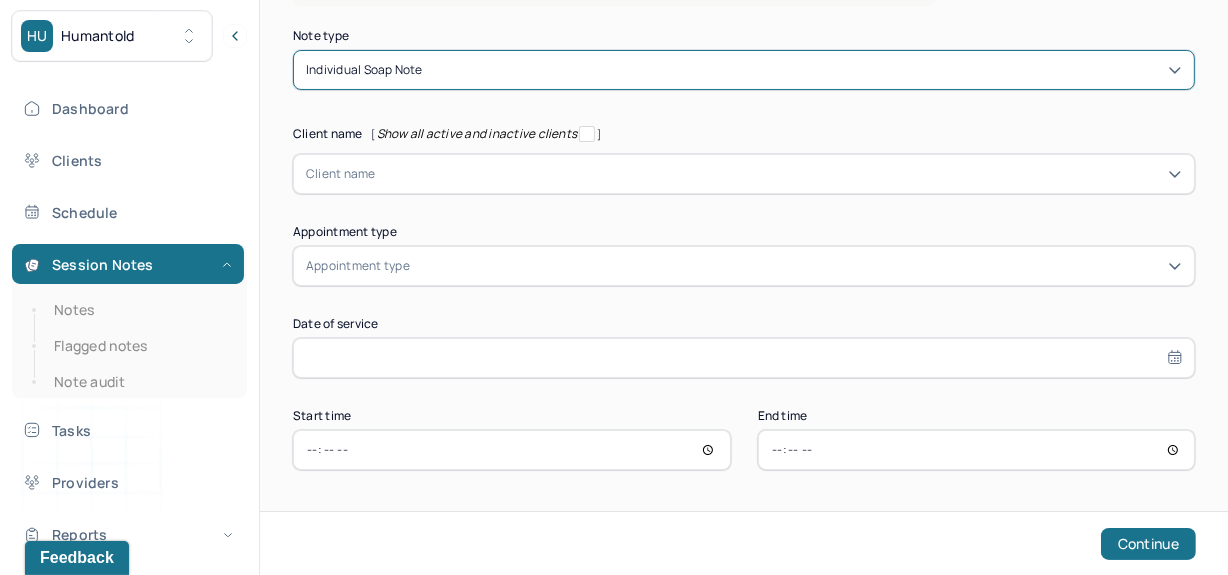 click at bounding box center (779, 174) 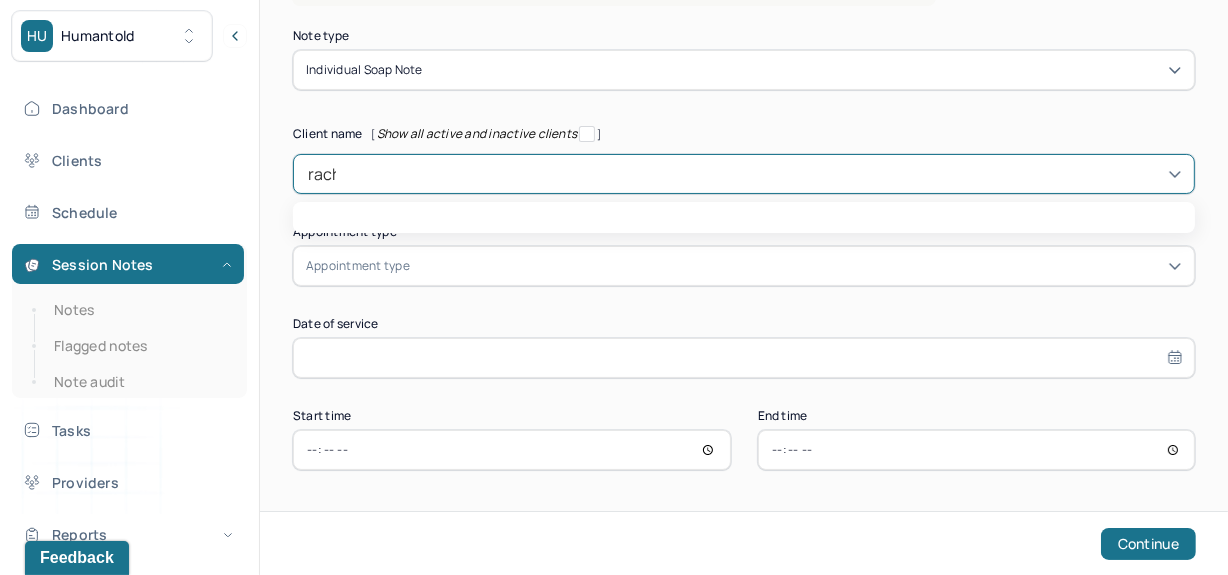 type on "rache" 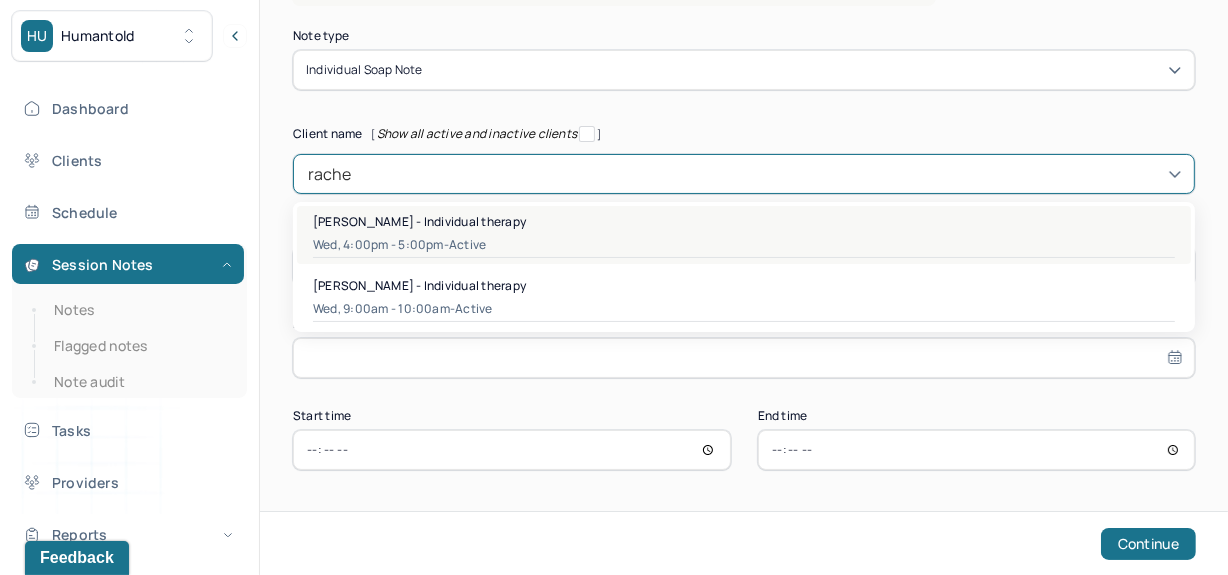 click on "[PERSON_NAME] - Individual therapy" at bounding box center [419, 221] 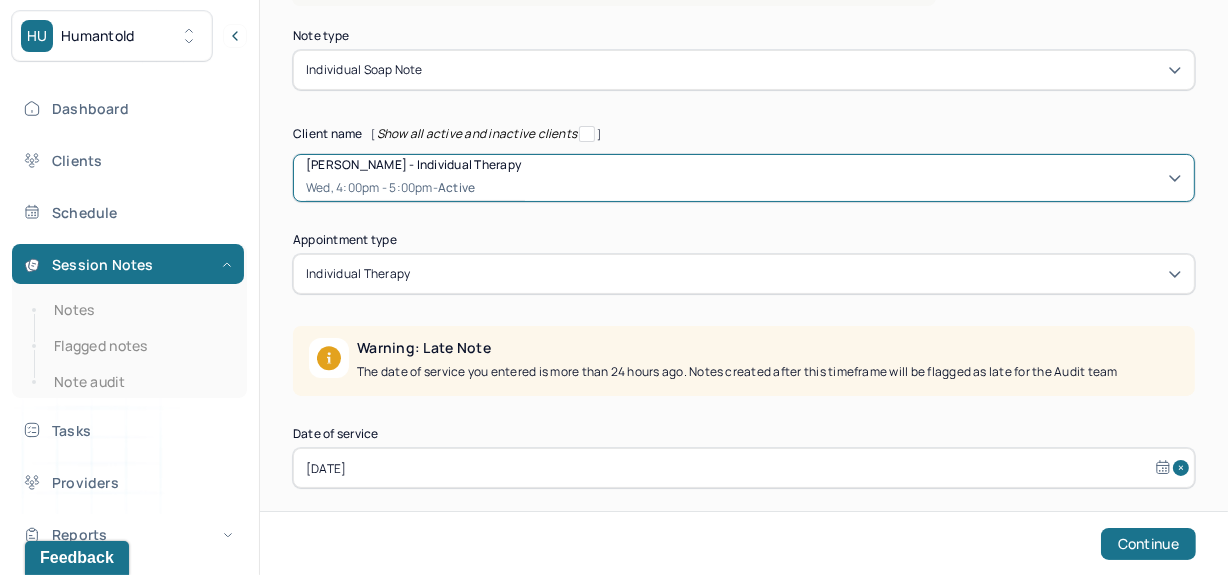 click on "[DATE]" at bounding box center [744, 468] 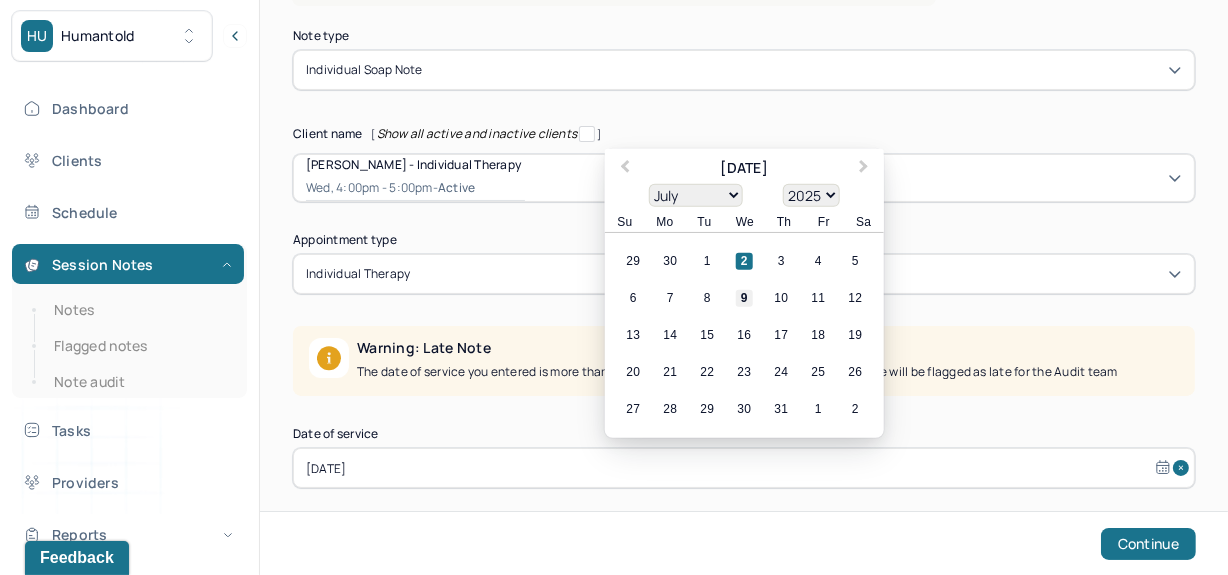 click on "9" at bounding box center (744, 298) 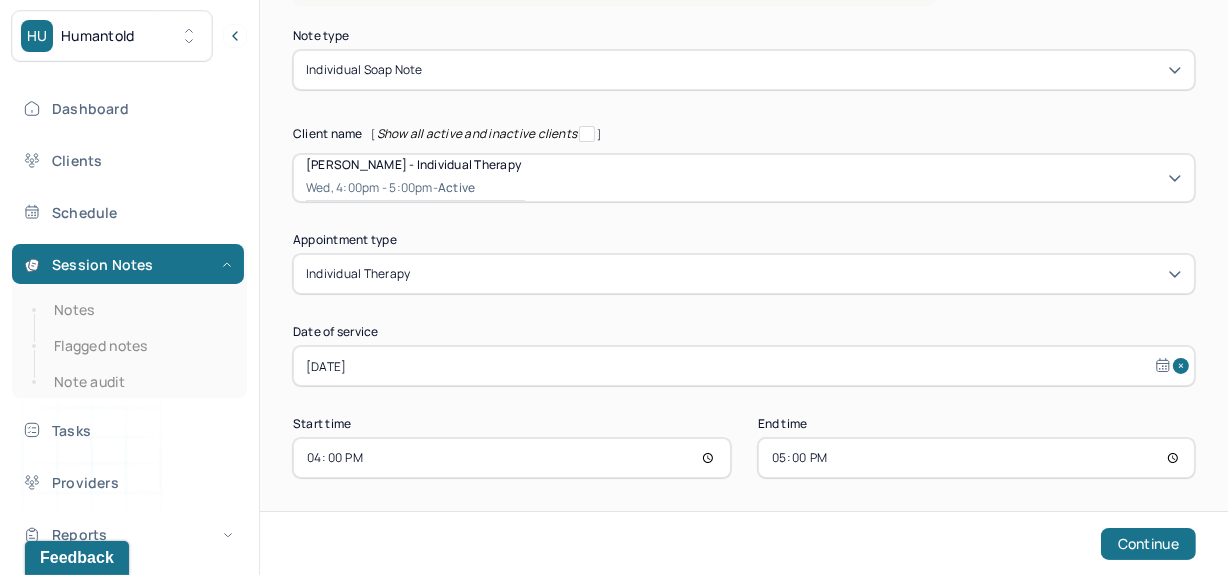 scroll, scrollTop: 151, scrollLeft: 0, axis: vertical 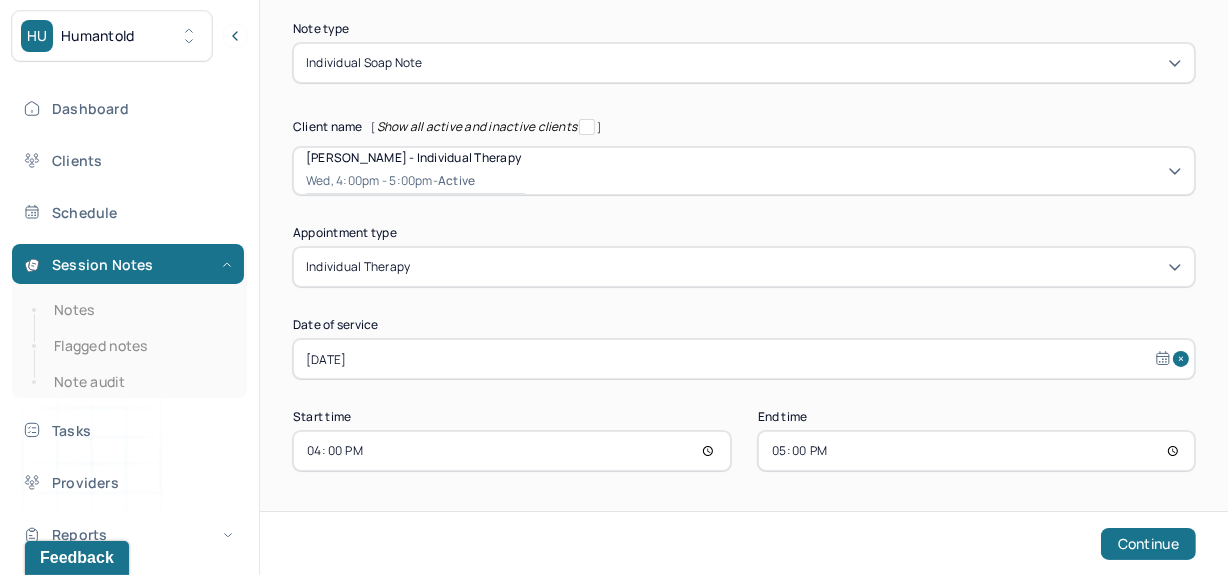 click on "16:00" at bounding box center [512, 451] 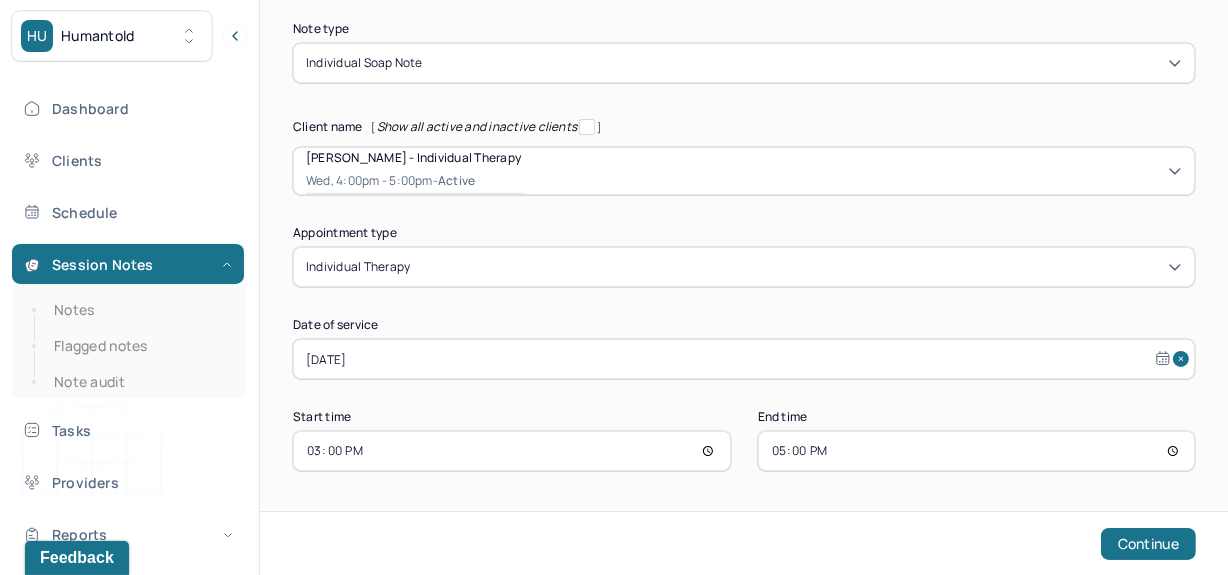 click on "17:00" at bounding box center [977, 451] 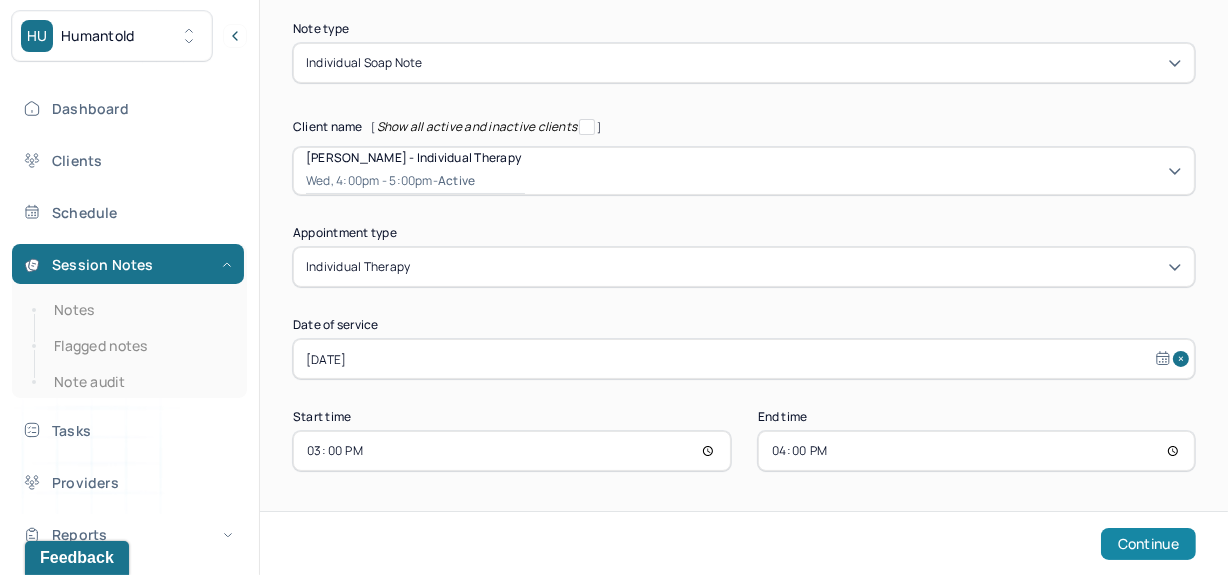 click on "Continue" at bounding box center [1148, 544] 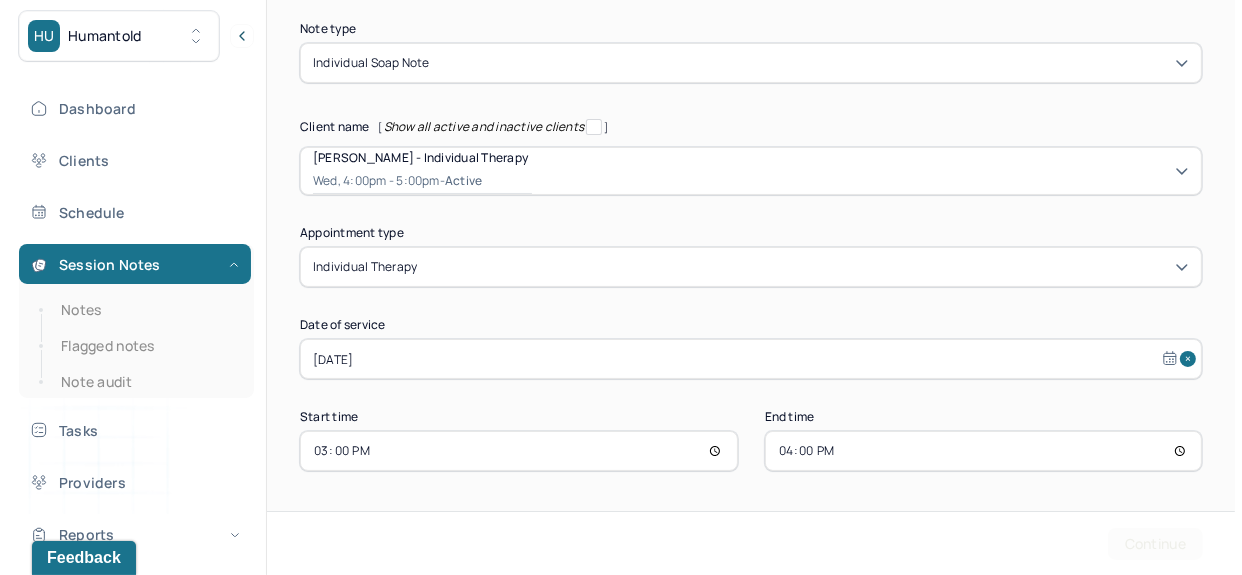 scroll, scrollTop: 0, scrollLeft: 0, axis: both 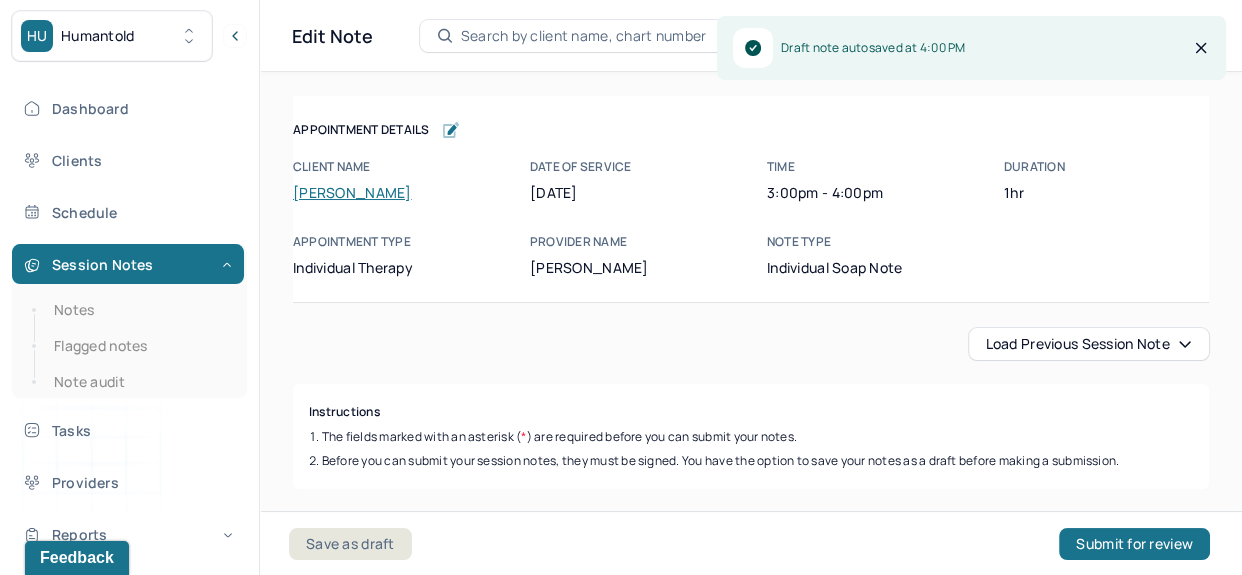 click on "Load previous session note" at bounding box center [1089, 344] 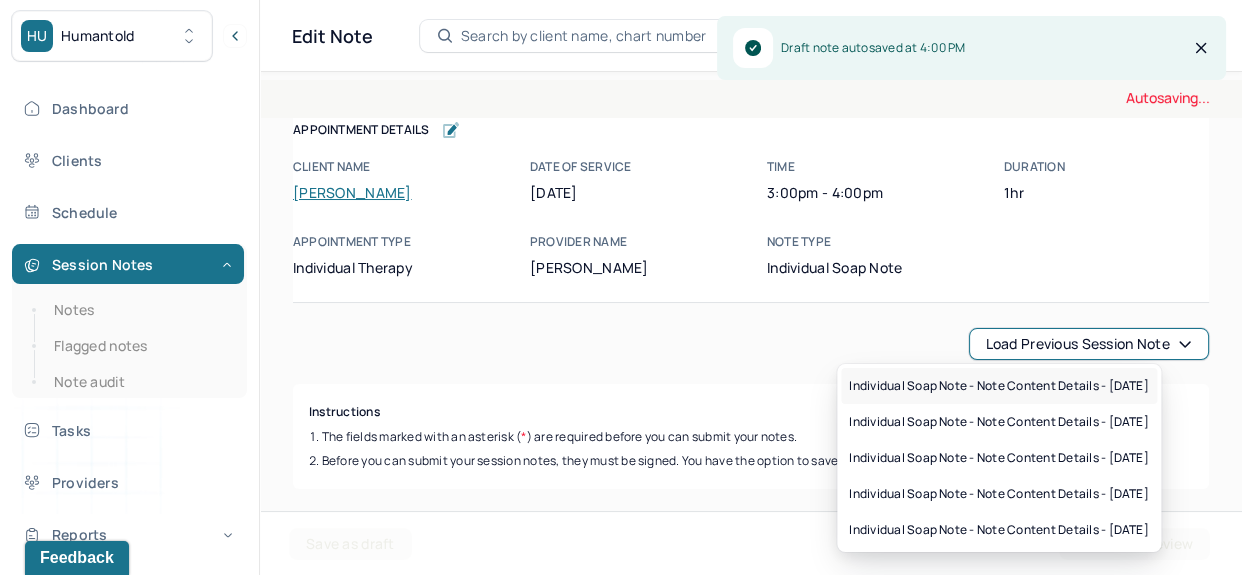 click on "Individual soap note   - Note content Details -   [DATE]" at bounding box center (999, 386) 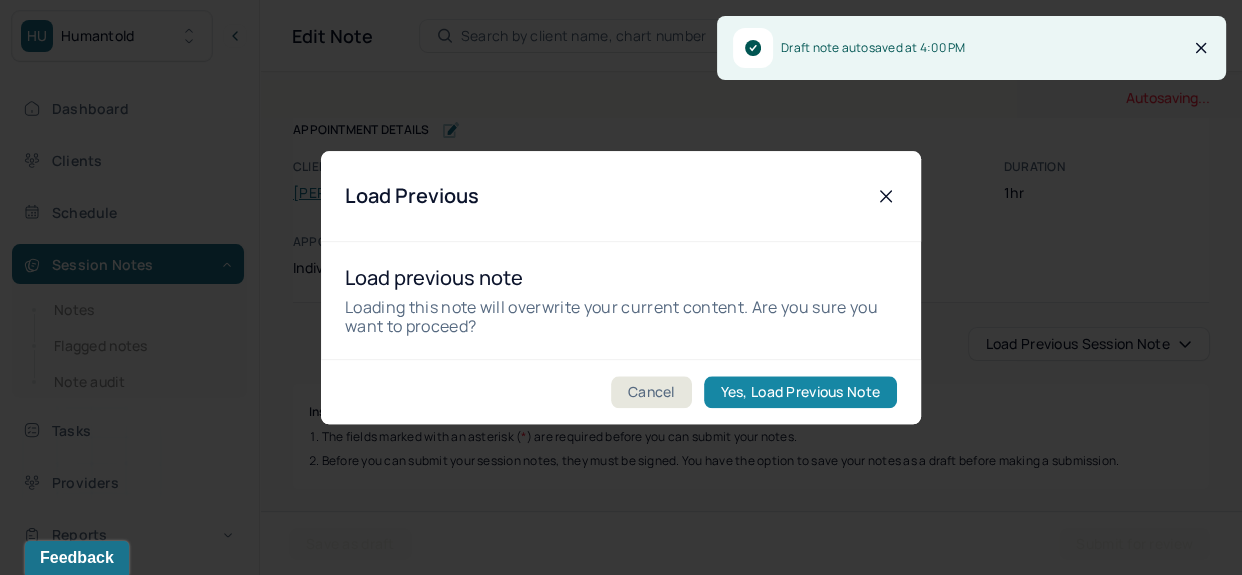 click on "Yes, Load Previous Note" at bounding box center (800, 392) 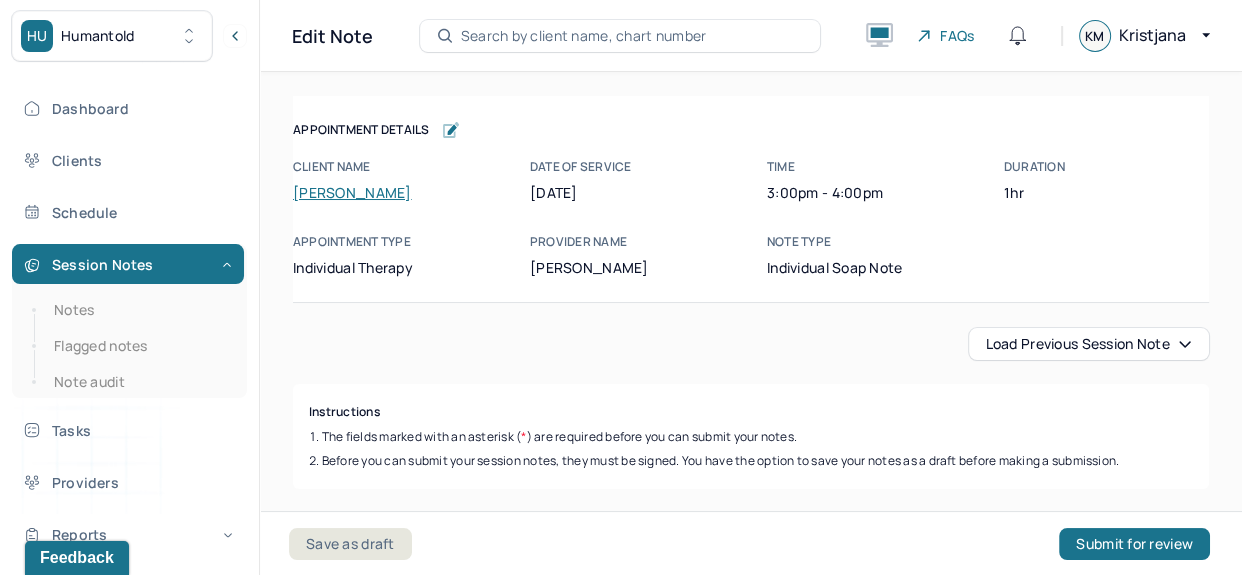 type on "The client demonstrated remuneration, fear rejection, and fear be needy." 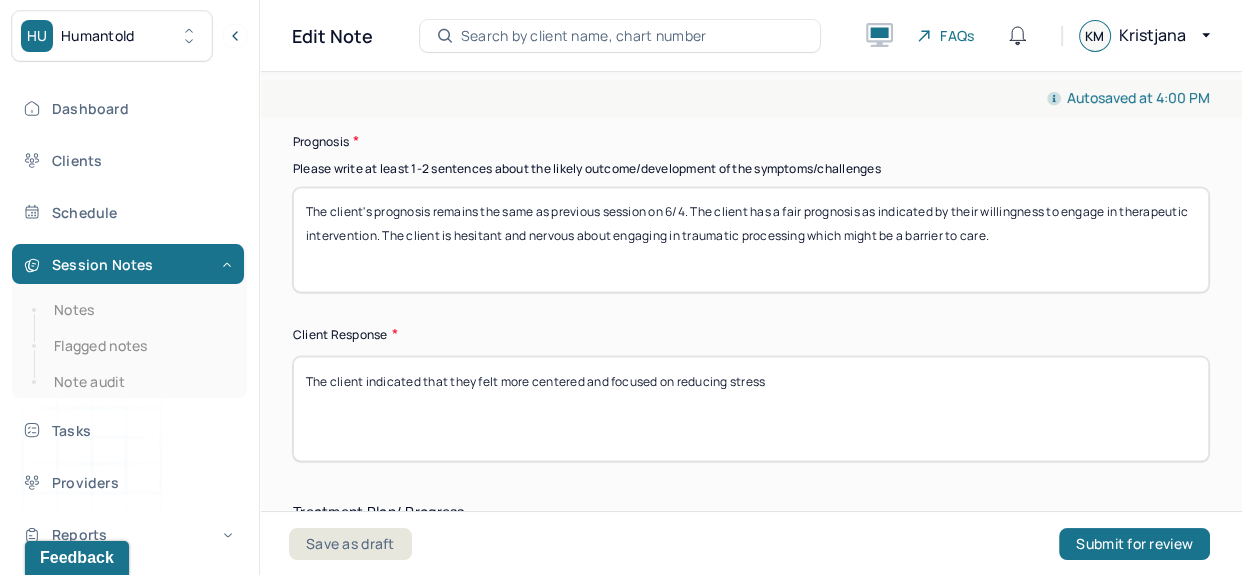 scroll, scrollTop: 3150, scrollLeft: 0, axis: vertical 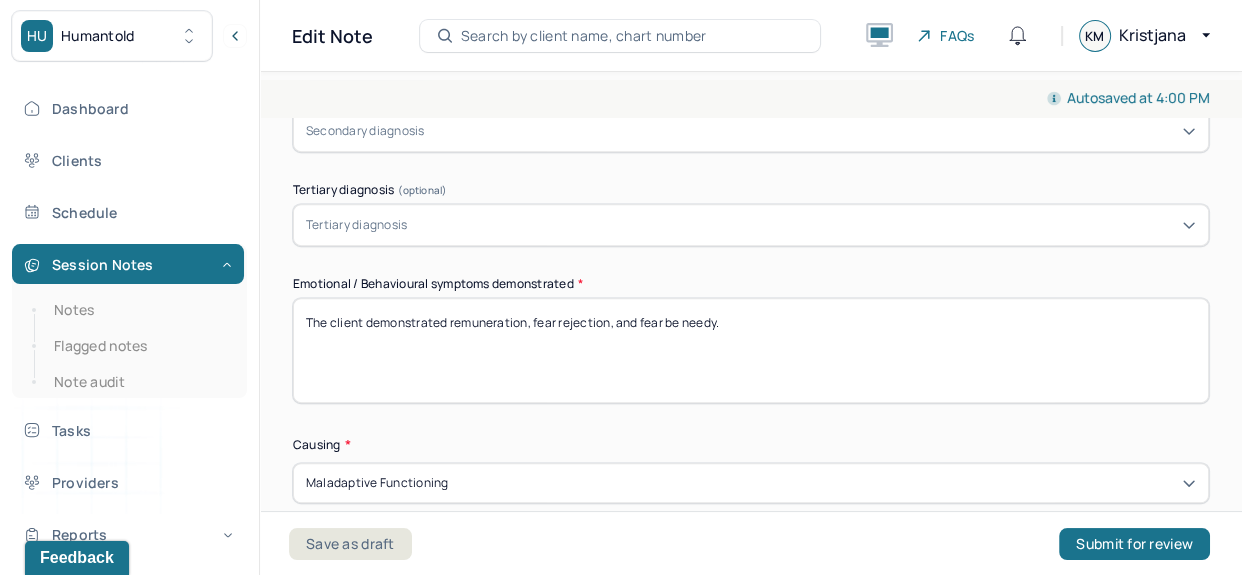type on "The client's prognosis remains the same as previous session on 6/18. The client has a fair prognosis as indicated by their willingness to engage in therapeutic intervention. The client is hesitant and nervous about engaging in traumatic processing which might be a barrier to care." 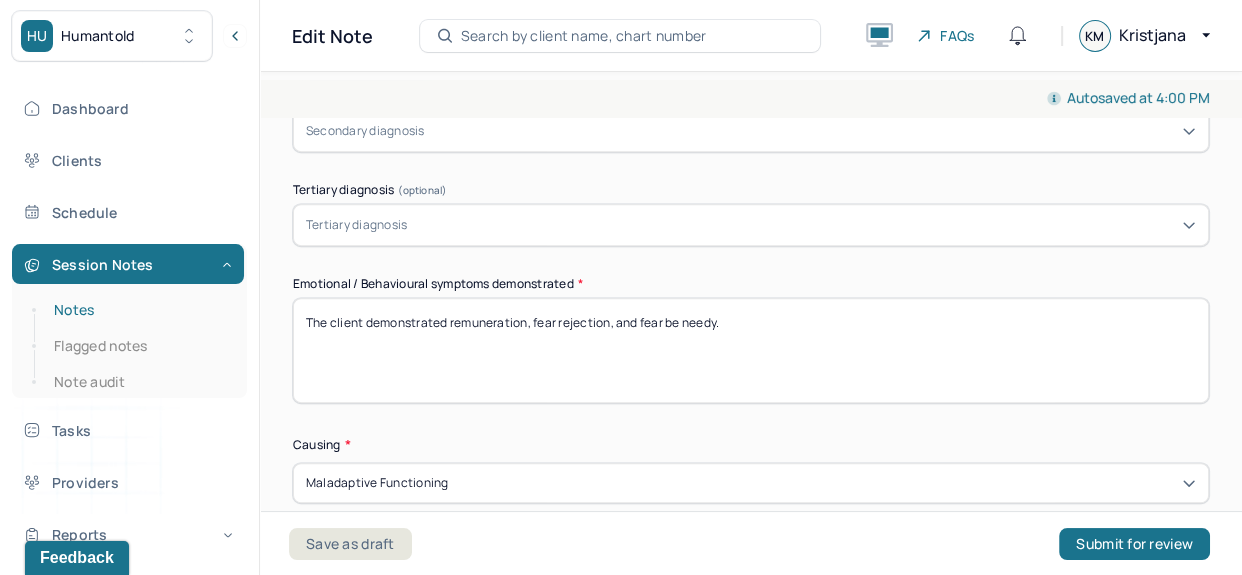 drag, startPoint x: 876, startPoint y: 317, endPoint x: 212, endPoint y: 293, distance: 664.4336 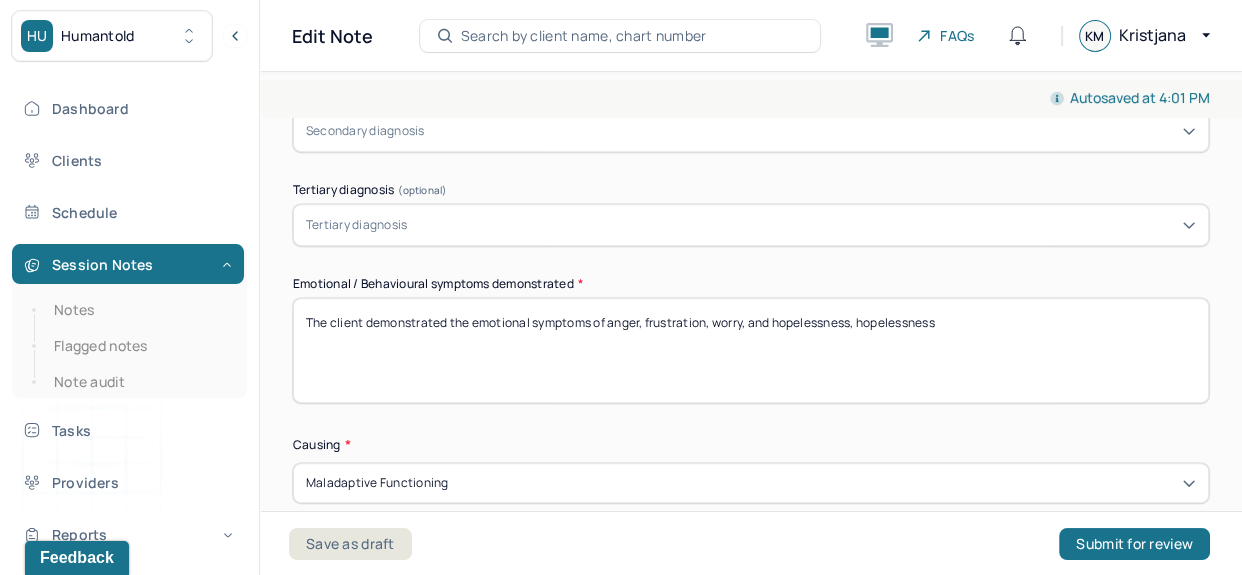 drag, startPoint x: 954, startPoint y: 320, endPoint x: 782, endPoint y: 320, distance: 172 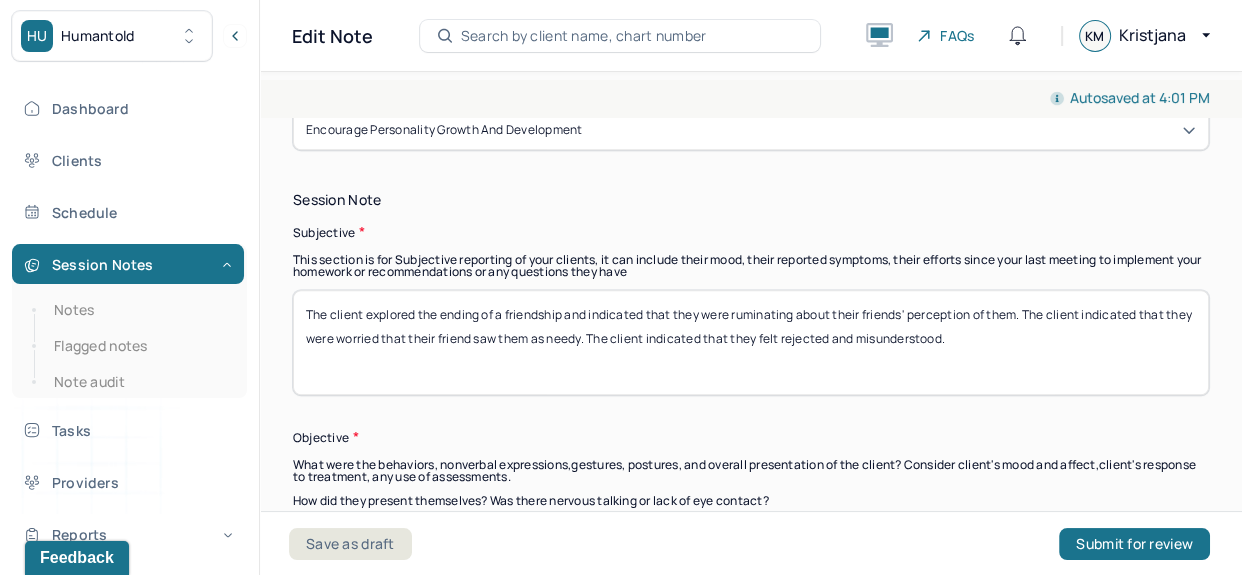 scroll, scrollTop: 1334, scrollLeft: 0, axis: vertical 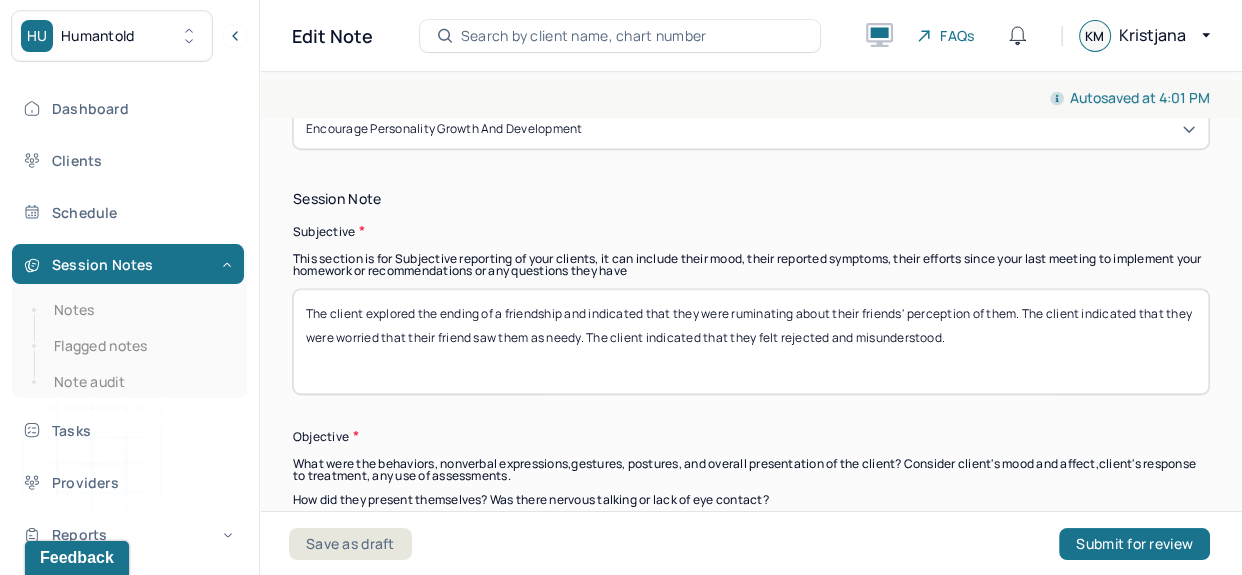 type on "The client demonstrated the emotional symptoms of anger, frustration, worry, and helplessness." 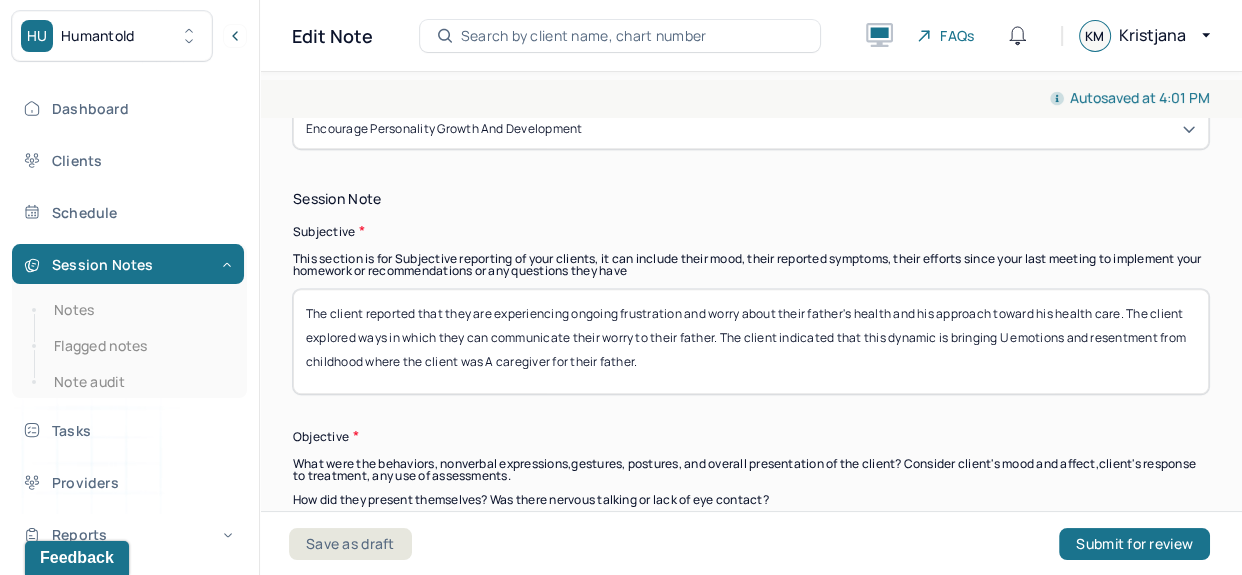 click on "The client reported that they are experiencing ongoing frustration and worry about their father's health and his approach toward his health care. The client explored ways in which they can communicate their worry to their father. The client indicated That this dynamic is bringing U emot....[PERSON_NAME] was a caregiver for their father" at bounding box center [751, 341] 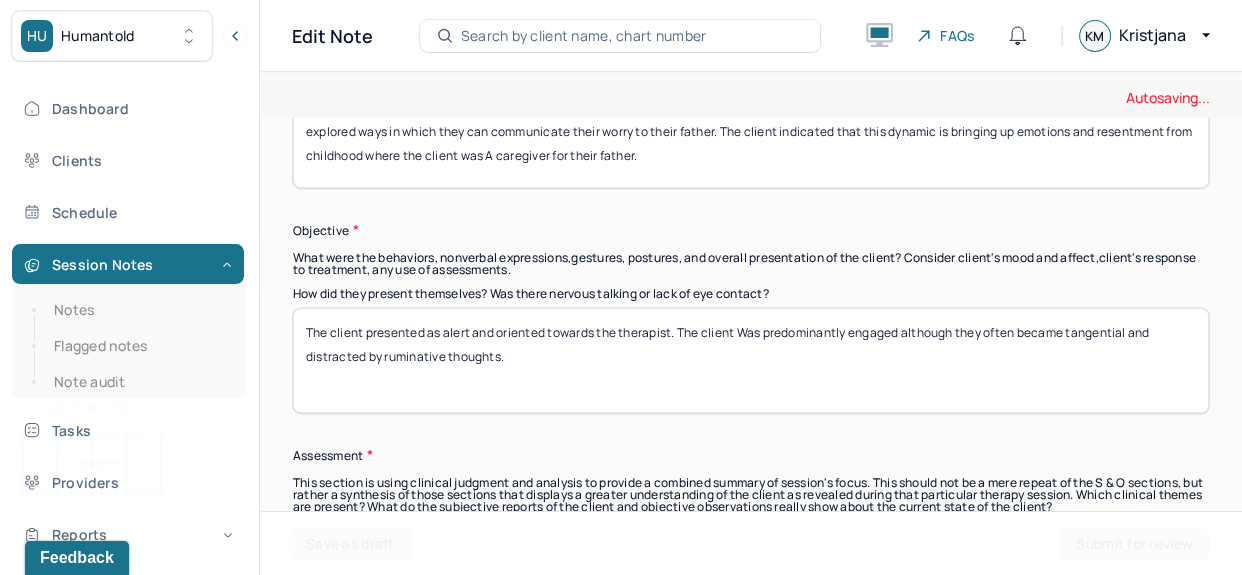 scroll, scrollTop: 1540, scrollLeft: 0, axis: vertical 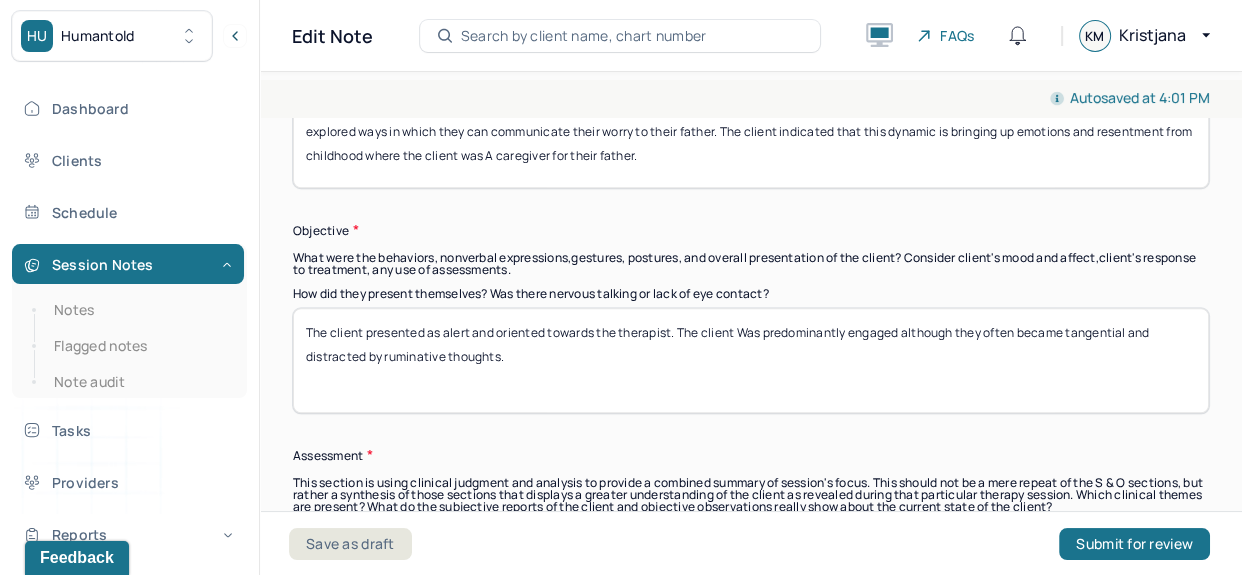 type on "The client reported that they are experiencing ongoing frustration and worry about their father's health and his approach toward his health care. The client explored ways in which they can communicate their worry to their father. The client indicated that this dynamic is bringing up emotions and resentment from childhood where the client was A caregiver for their father." 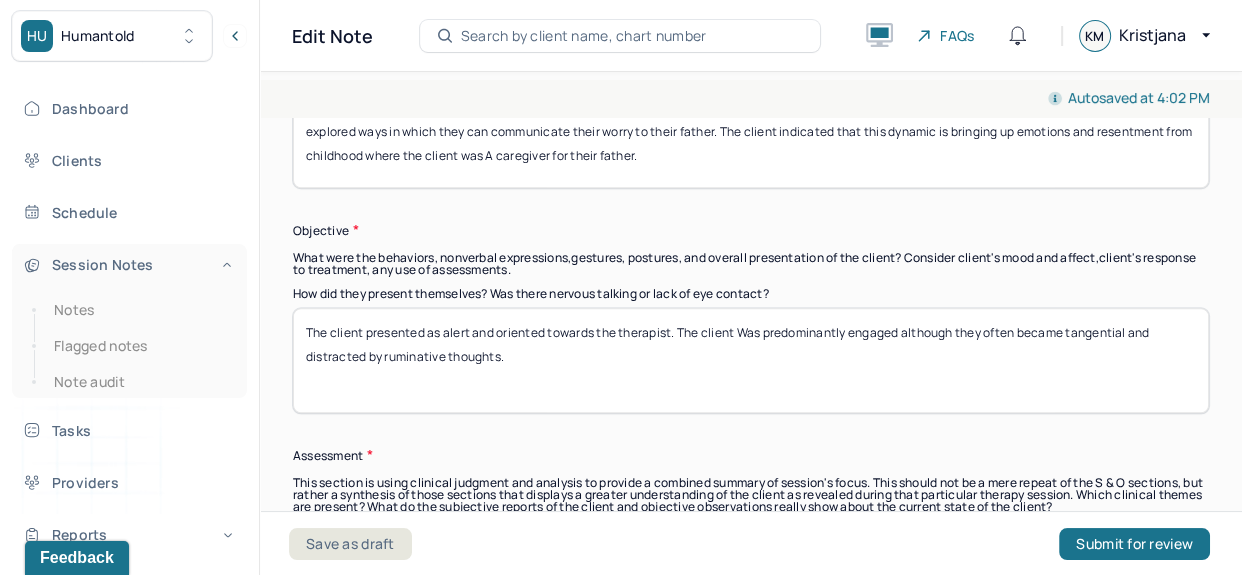 drag, startPoint x: 816, startPoint y: 358, endPoint x: 196, endPoint y: 283, distance: 624.51984 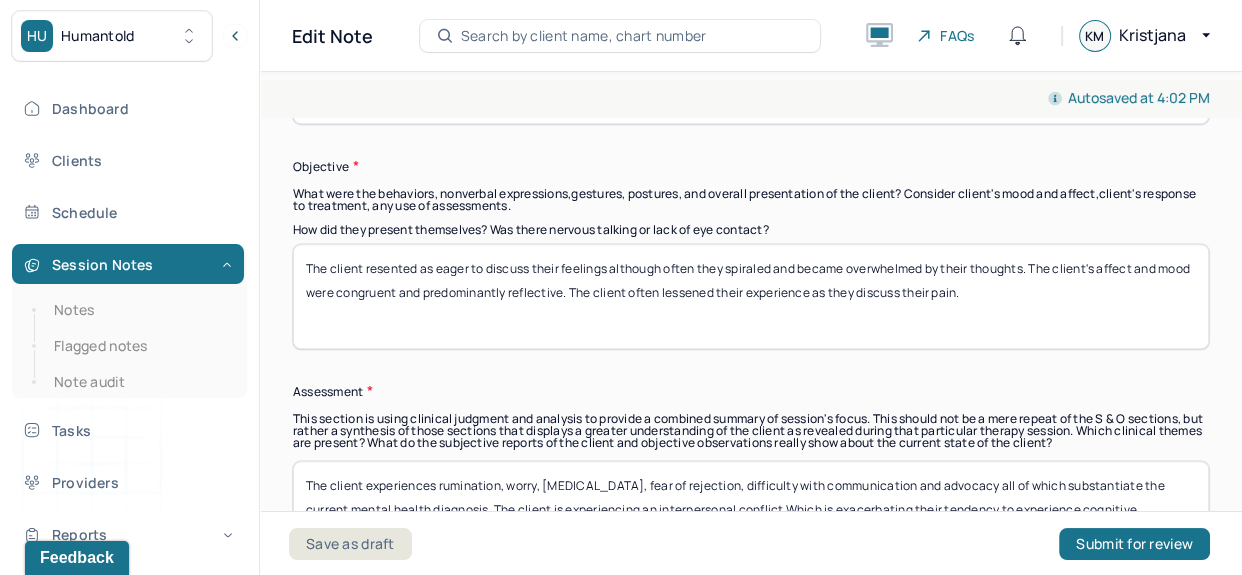scroll, scrollTop: 1640, scrollLeft: 0, axis: vertical 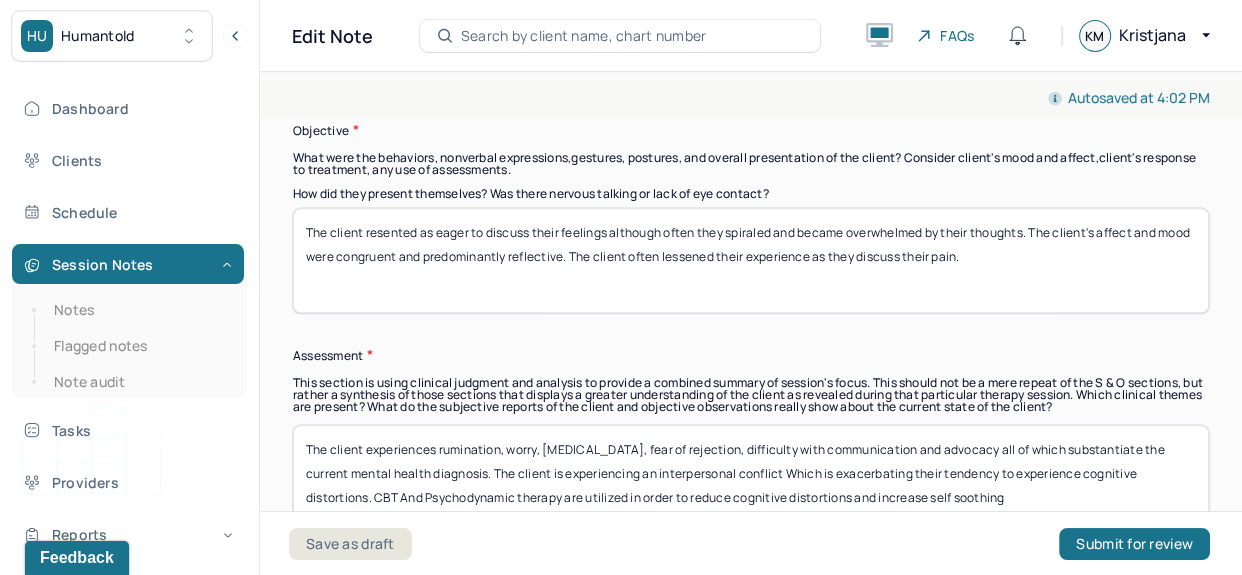 click on "The client resented as eager to discuss their feelings although often they spiraled and became overwhelmed by their thoughts. The client's affect and mood were congruent and predominantly reflective. The client often lessened their experience as they discuss their pain" at bounding box center [751, 260] 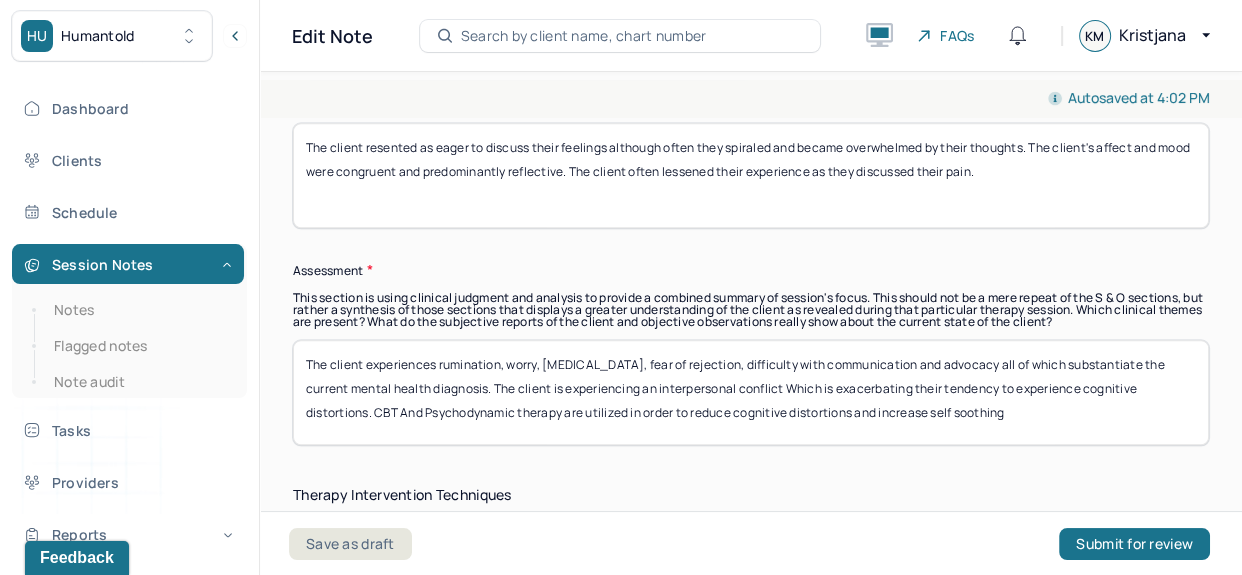 scroll, scrollTop: 1733, scrollLeft: 0, axis: vertical 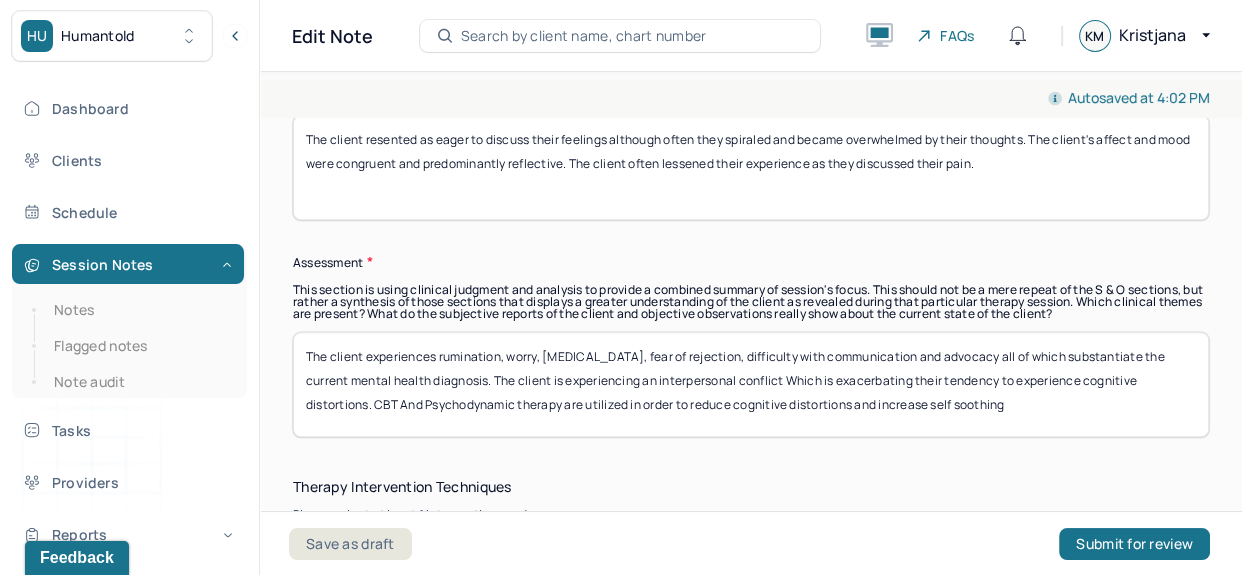 type on "The client resented as eager to discuss their feelings although often they spiraled and became overwhelmed by their thoughts. The client's affect and mood were congruent and predominantly reflective. The client often lessened their experience as they discussed their pain." 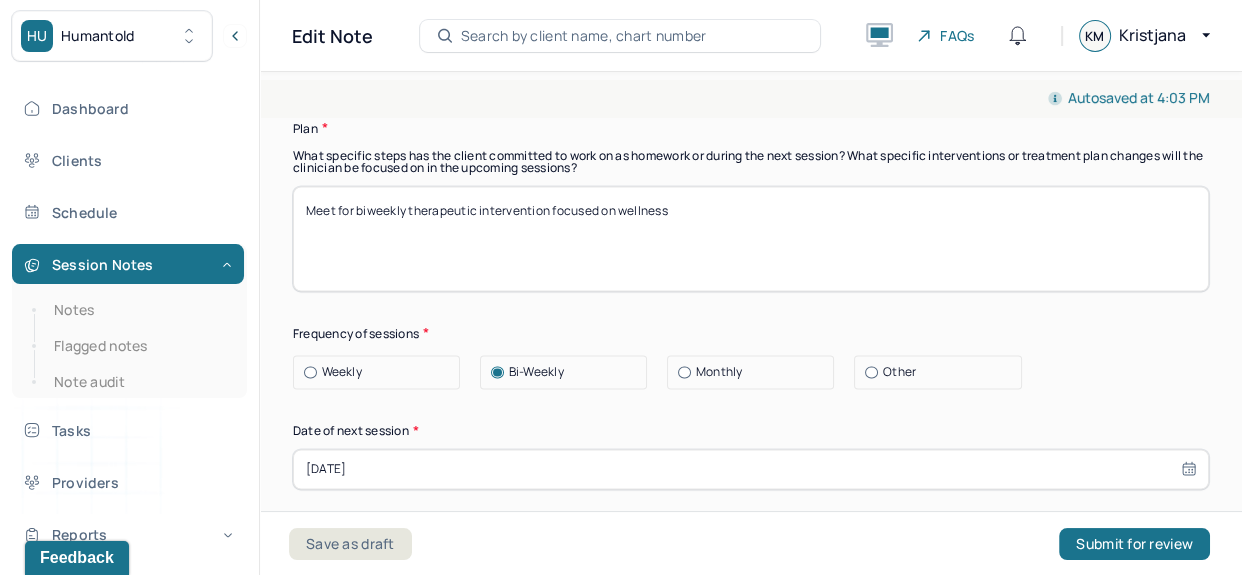 scroll, scrollTop: 2760, scrollLeft: 0, axis: vertical 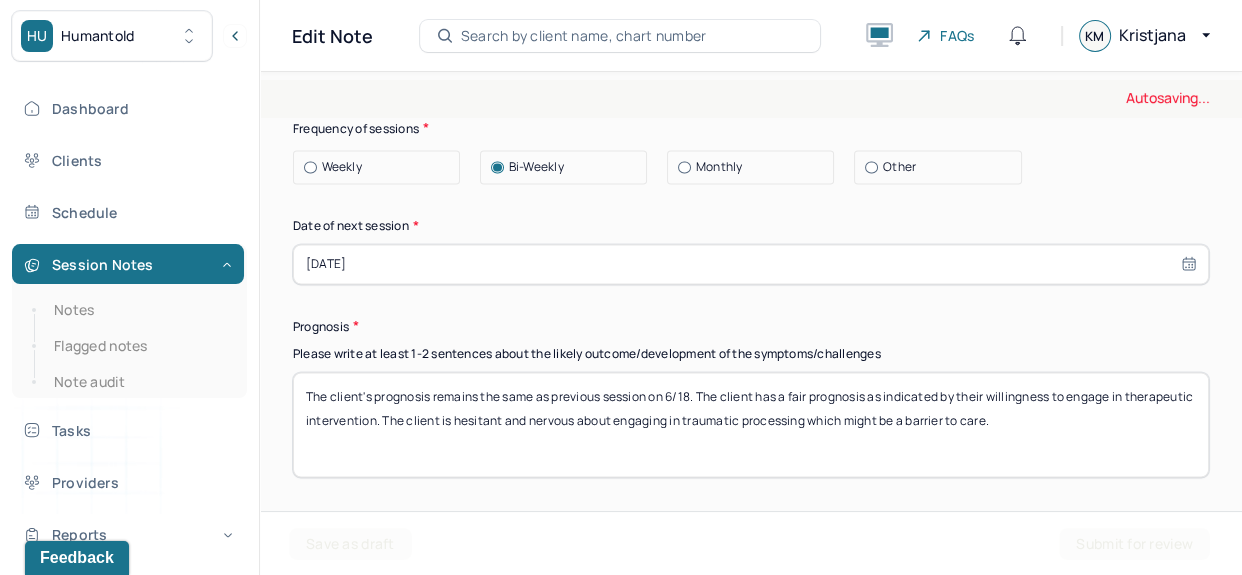 type on "Meet for biweekly therapeutic intervention focused on communication" 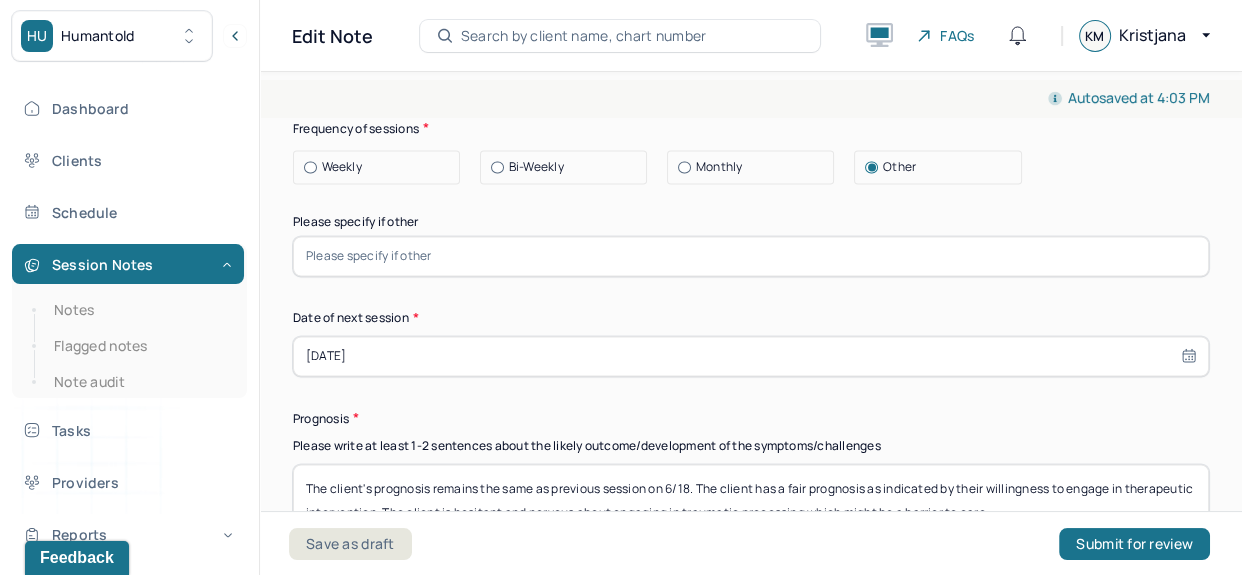 click at bounding box center (751, 256) 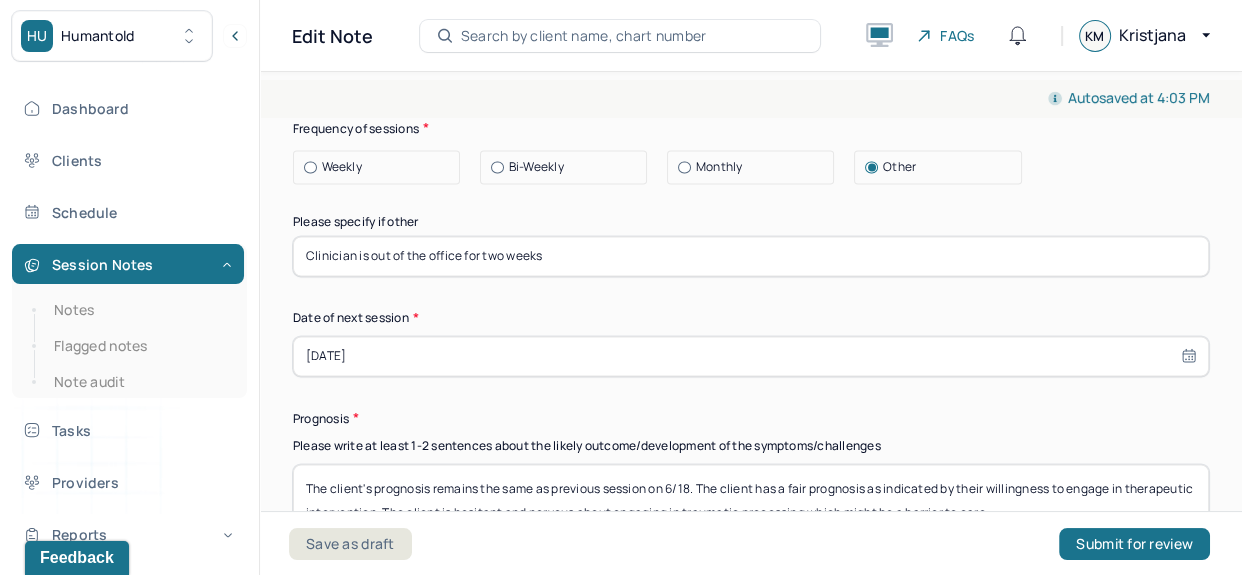 select on "6" 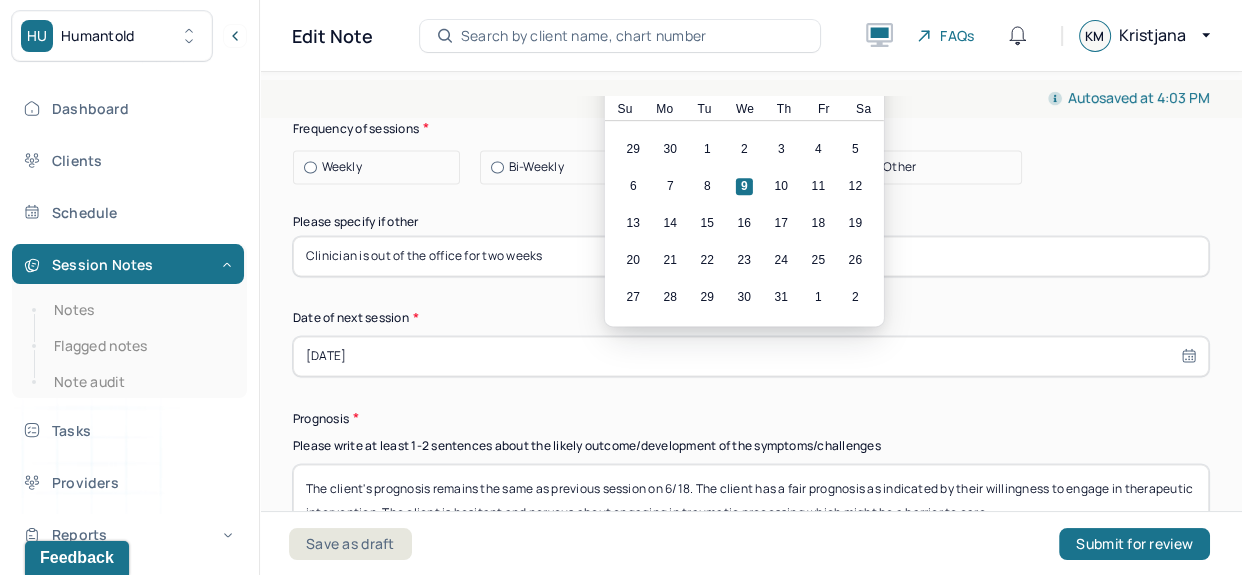 click on "[DATE]" at bounding box center [751, 356] 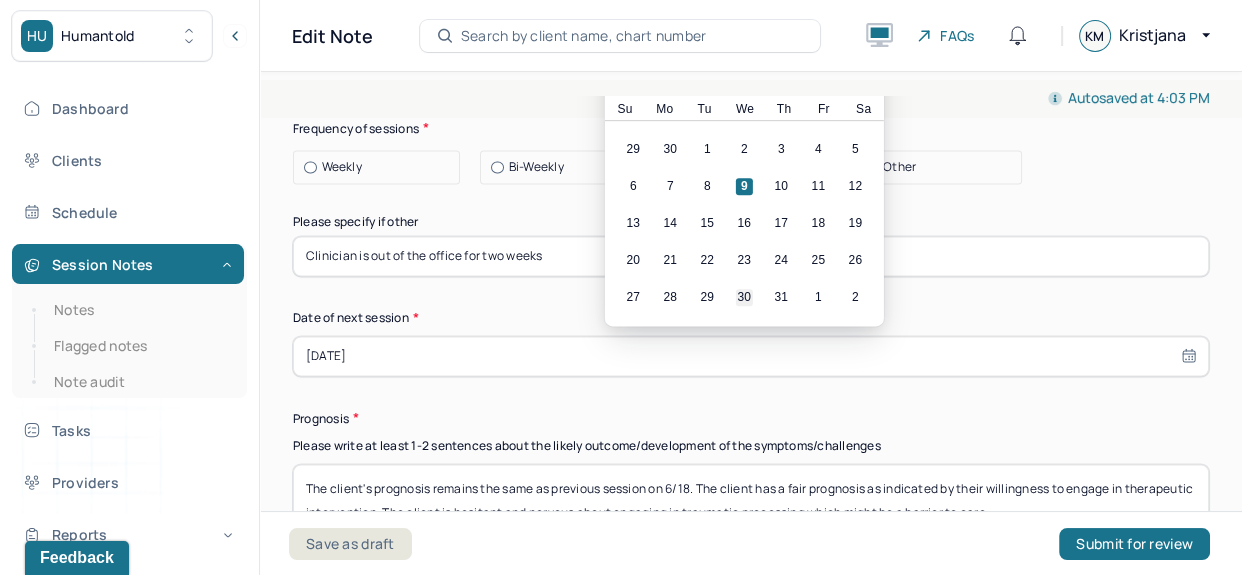 click on "30" at bounding box center (744, 297) 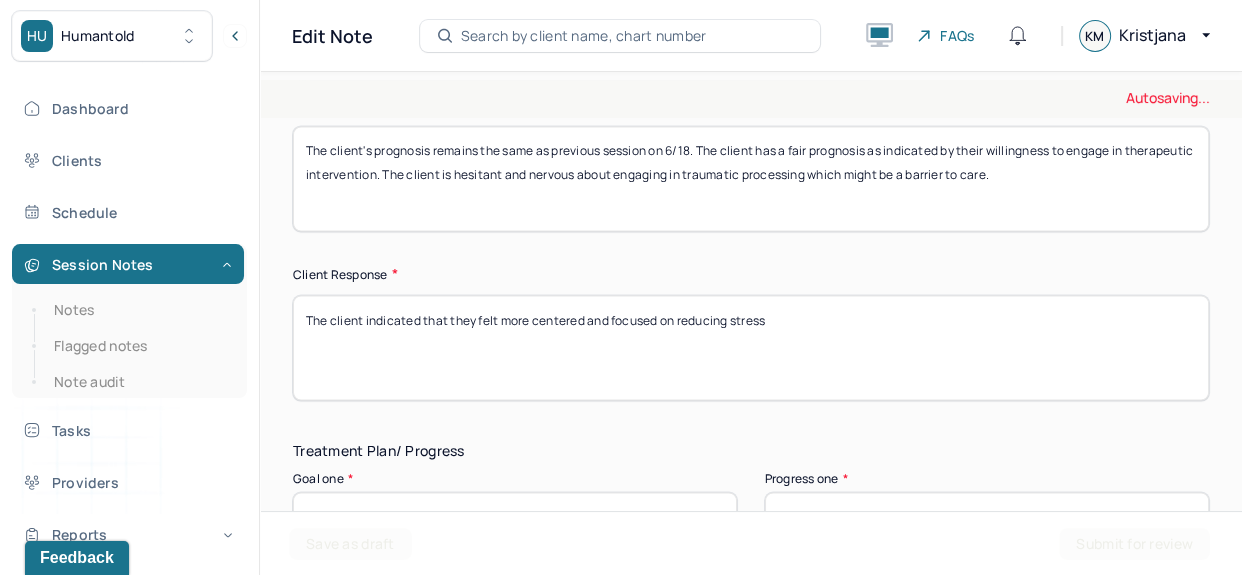 scroll, scrollTop: 3304, scrollLeft: 0, axis: vertical 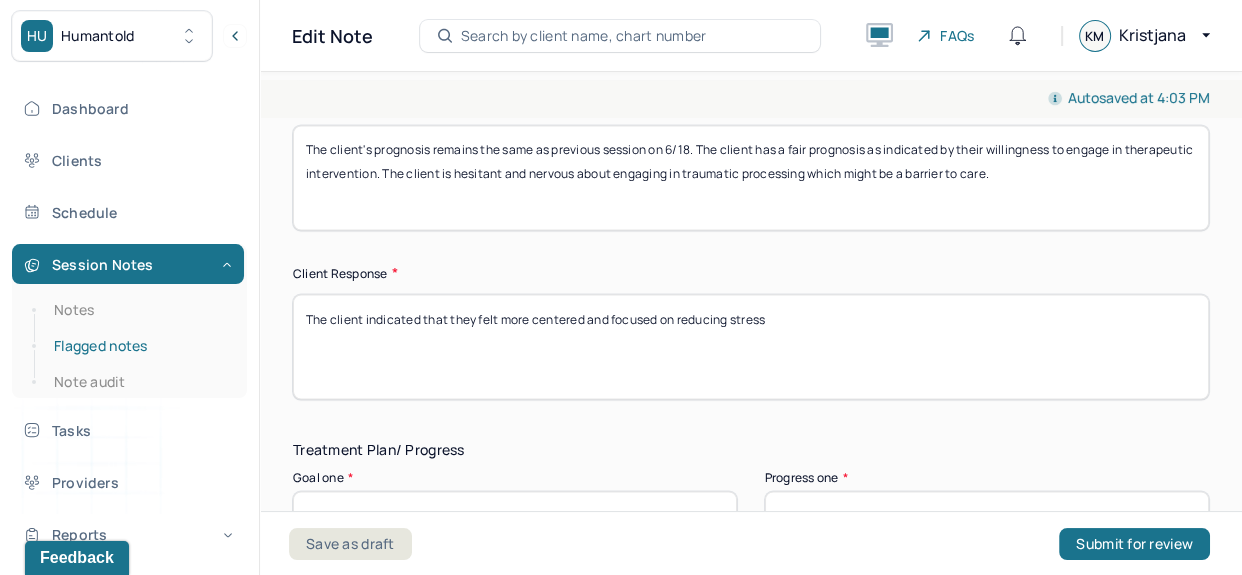drag, startPoint x: 912, startPoint y: 354, endPoint x: 219, endPoint y: 355, distance: 693.00073 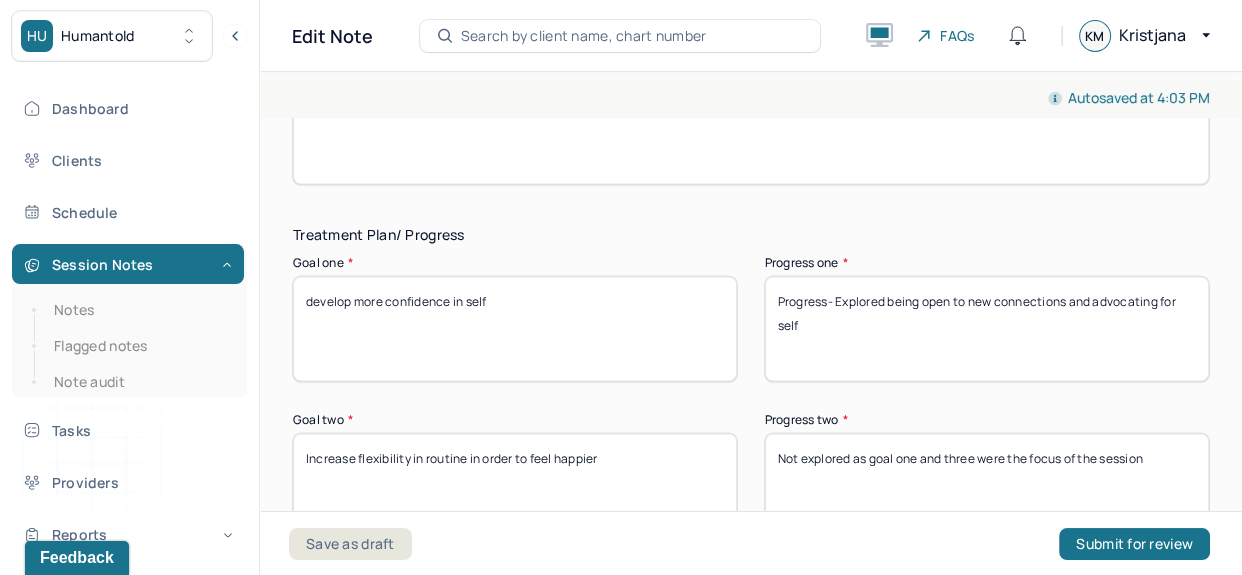 scroll, scrollTop: 3519, scrollLeft: 0, axis: vertical 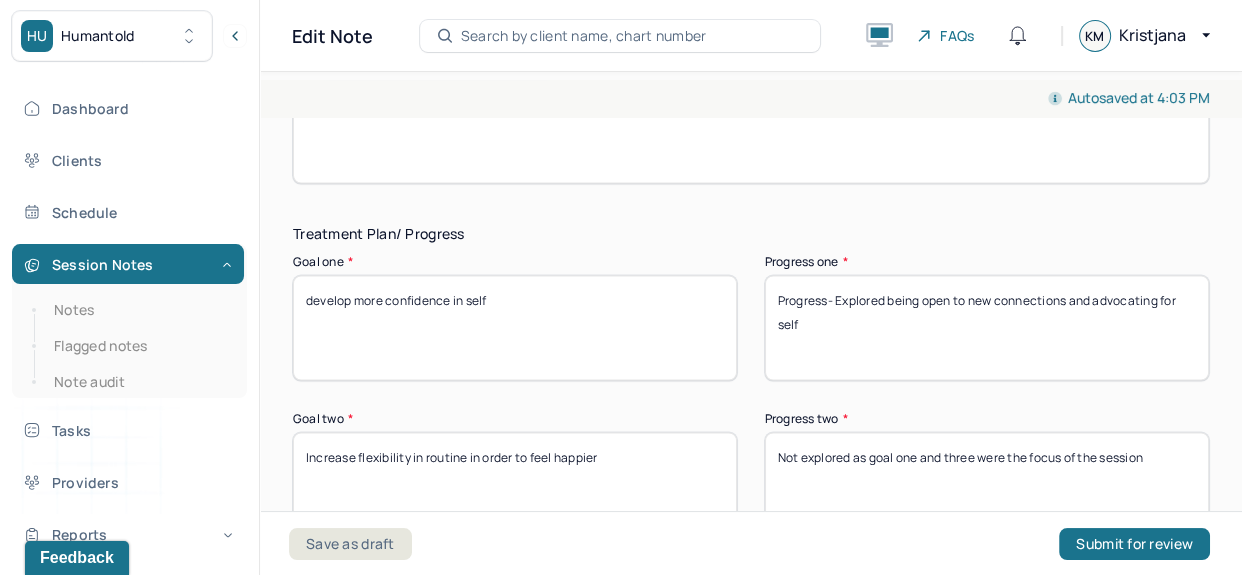 type on "The client responded with gratitude and focus." 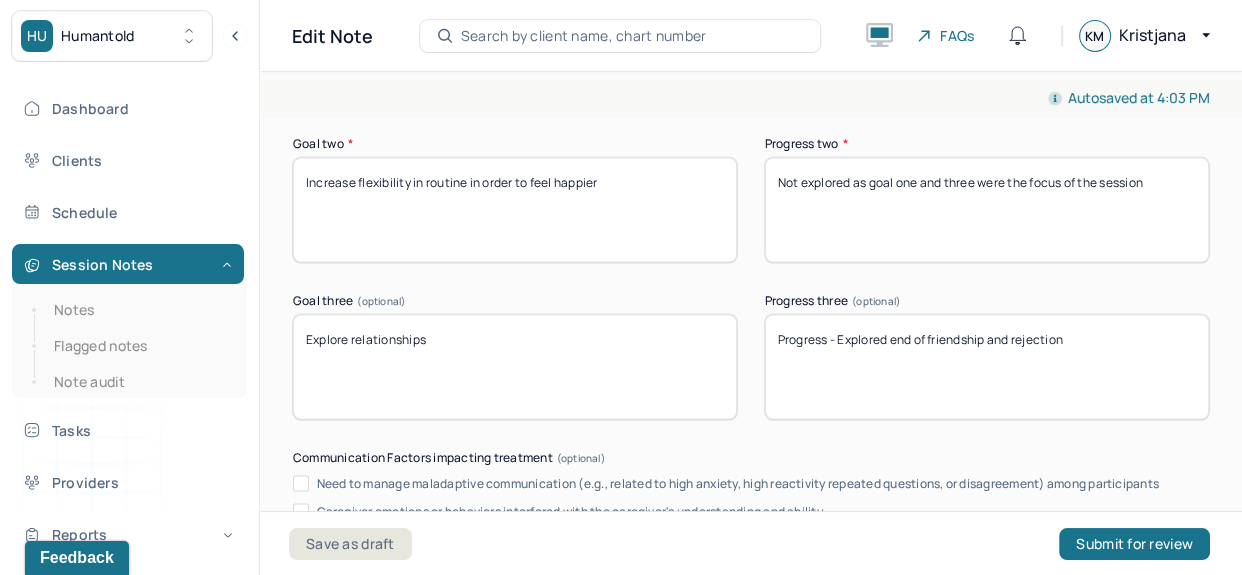 scroll, scrollTop: 3794, scrollLeft: 0, axis: vertical 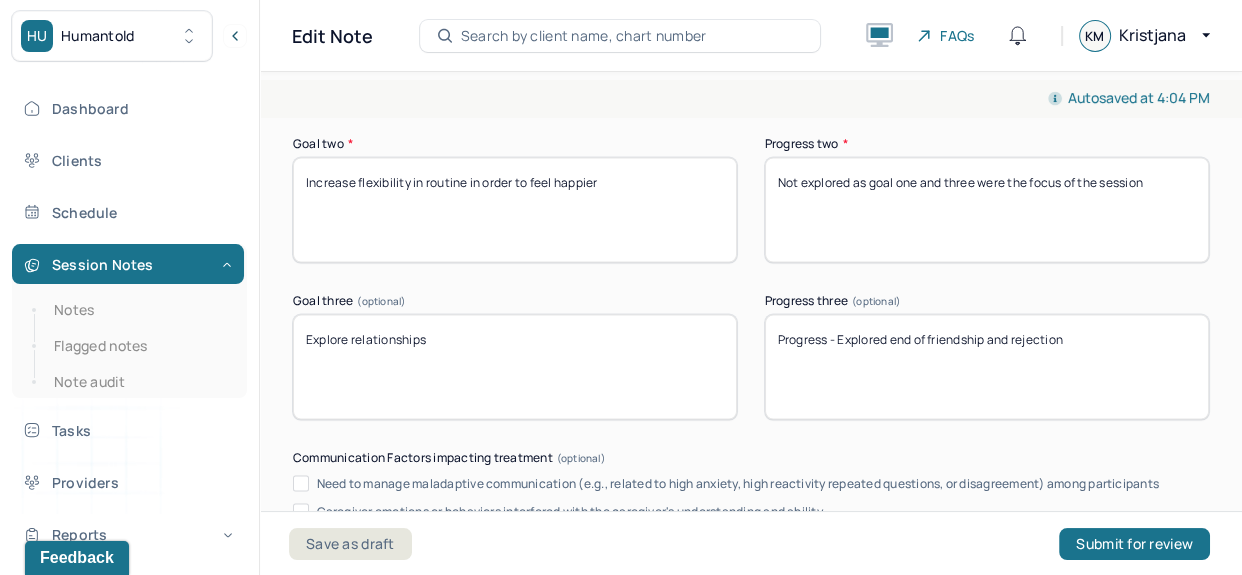 type on "Progress- Explored how communication breeds self regard" 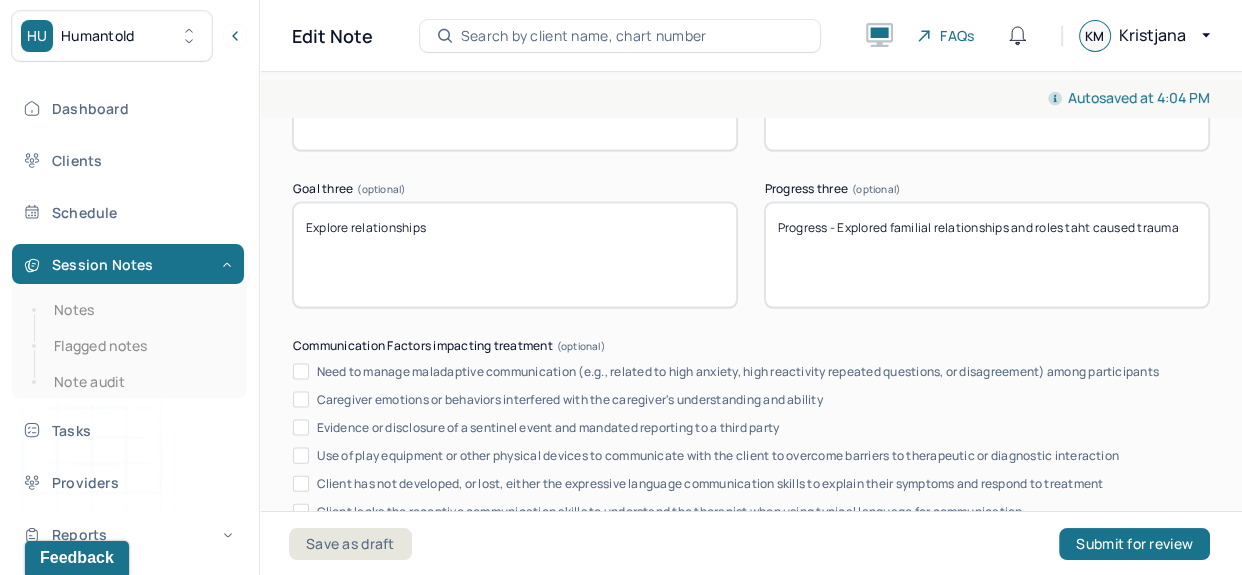 scroll, scrollTop: 3907, scrollLeft: 0, axis: vertical 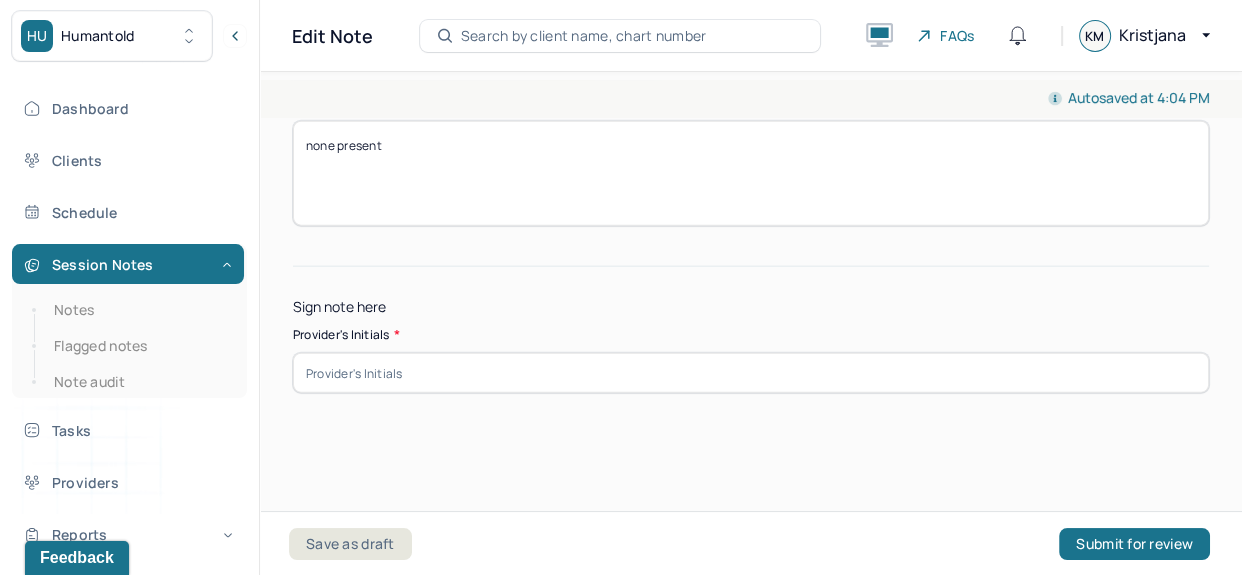 type on "Progress - Explored familial relationships and roles that caused trauma" 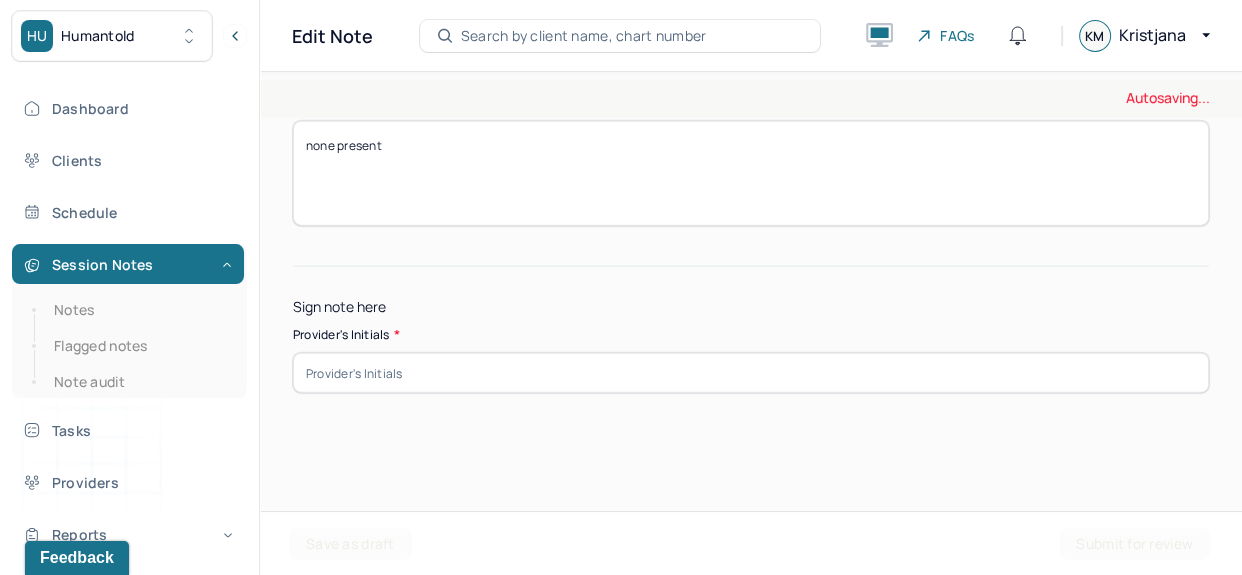 click on "Instructions The fields marked with an asterisk ( * ) are required before you can submit your notes. Before you can submit your session notes, they must be signed. You have the option to save your notes as a draft before making a submission. Appointment location * Teletherapy Client Teletherapy Location Home Office Other Provider Teletherapy Location Home Office Other Consent was received for the teletherapy session The teletherapy session was conducted via video Primary diagnosis * F43.22 [MEDICAL_DATA] Secondary diagnosis (optional) Secondary diagnosis Tertiary diagnosis (optional) Tertiary diagnosis Emotional / Behavioural symptoms demonstrated * The client demonstrated the emotional symptoms of anger, frustration, worry, and helplessness. Causing * Maladaptive Functioning Intention for Session * Encourage personality growth and development Session Note Subjective Objective How did they present themselves? Was there nervous talking or lack of eye contact? Assessment Trauma-focused CBT *" at bounding box center (751, -1717) 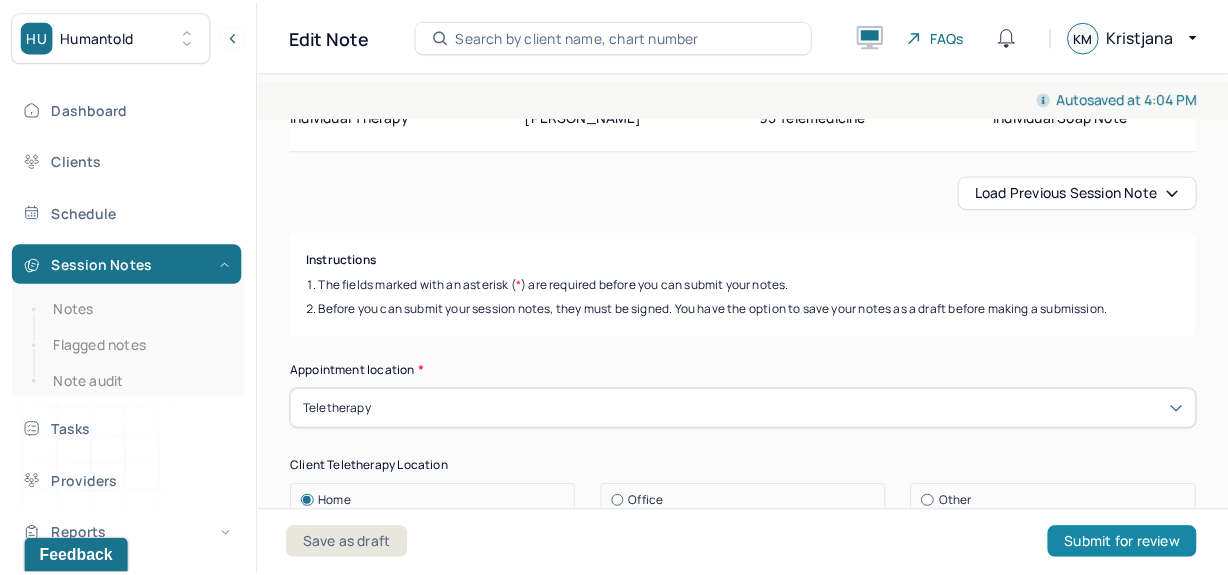 scroll, scrollTop: 151, scrollLeft: 0, axis: vertical 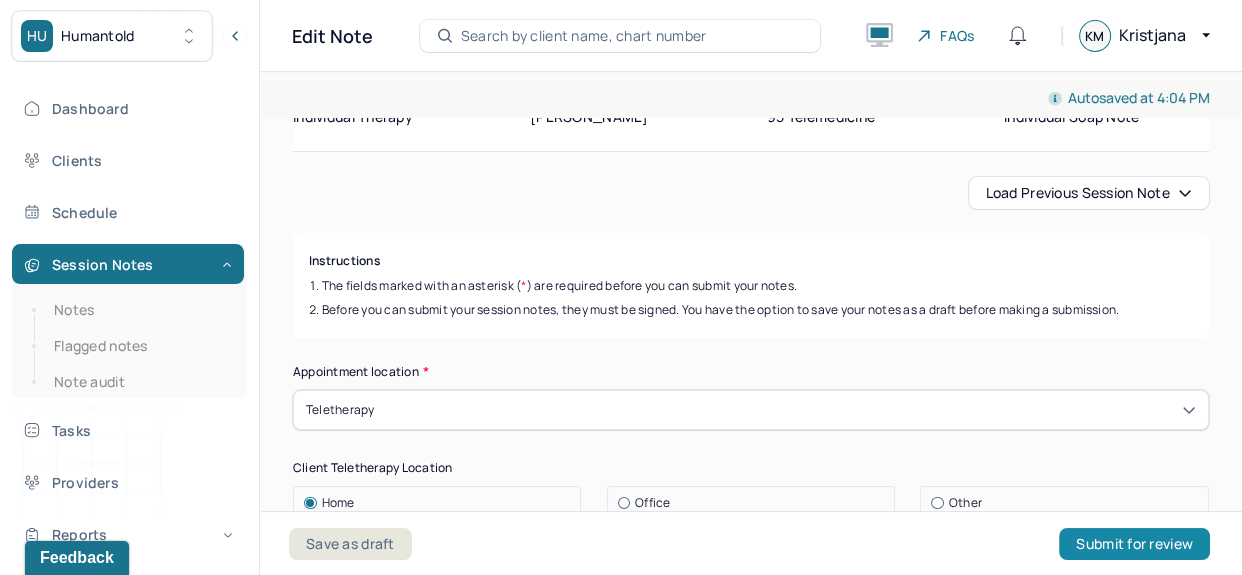 type on "kem" 